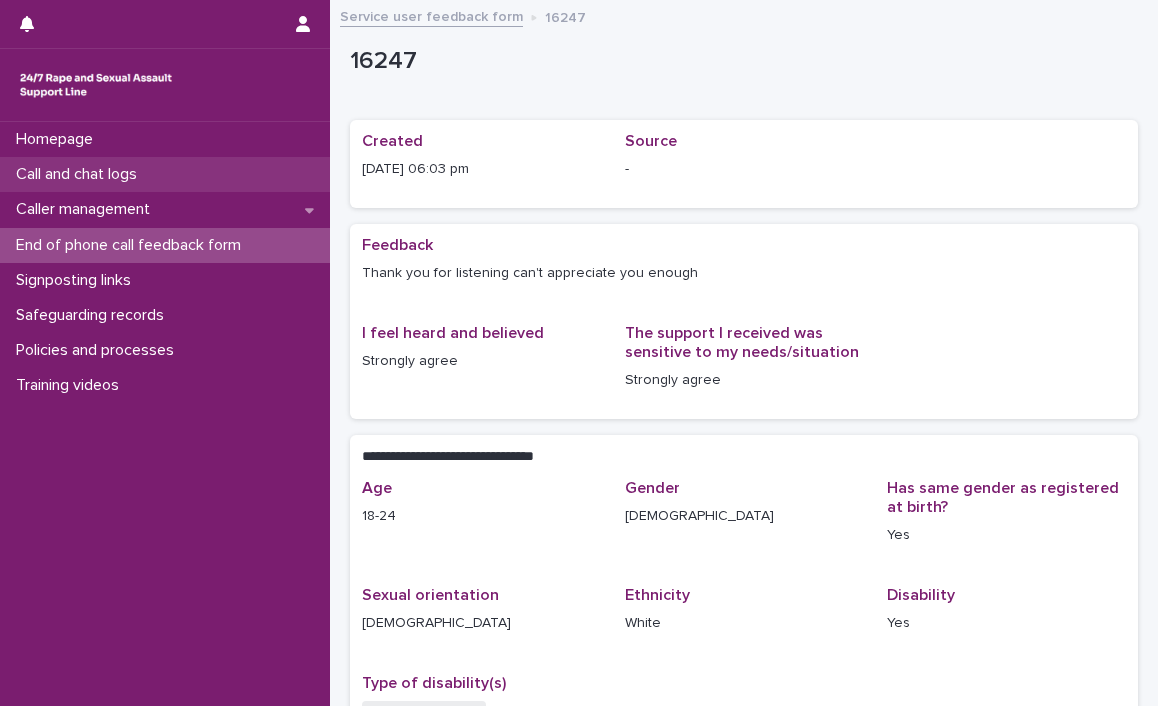 scroll, scrollTop: 0, scrollLeft: 0, axis: both 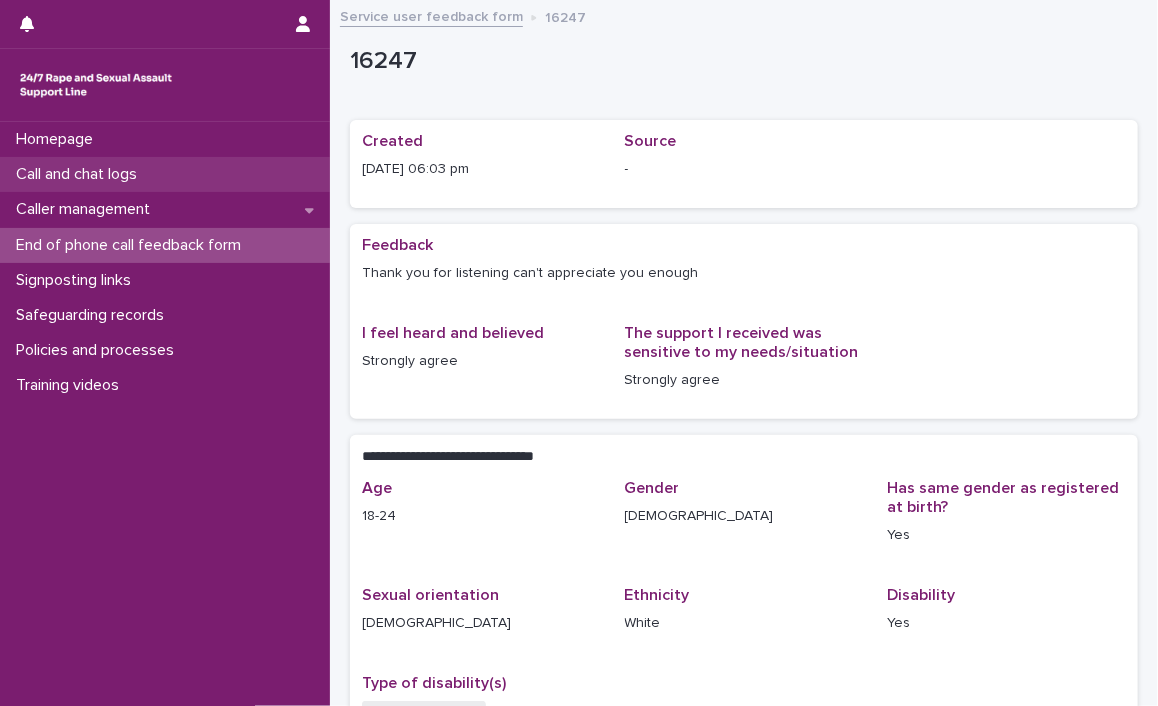 click on "Call and chat logs" at bounding box center (80, 174) 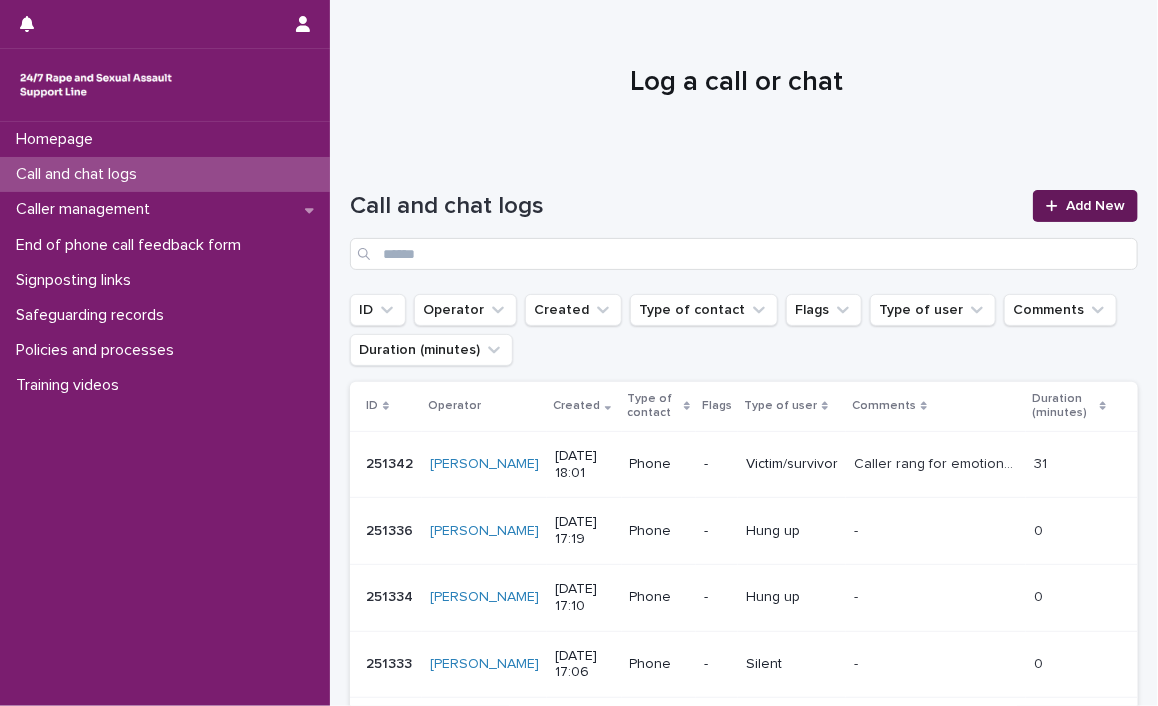 click on "Add New" at bounding box center (1085, 206) 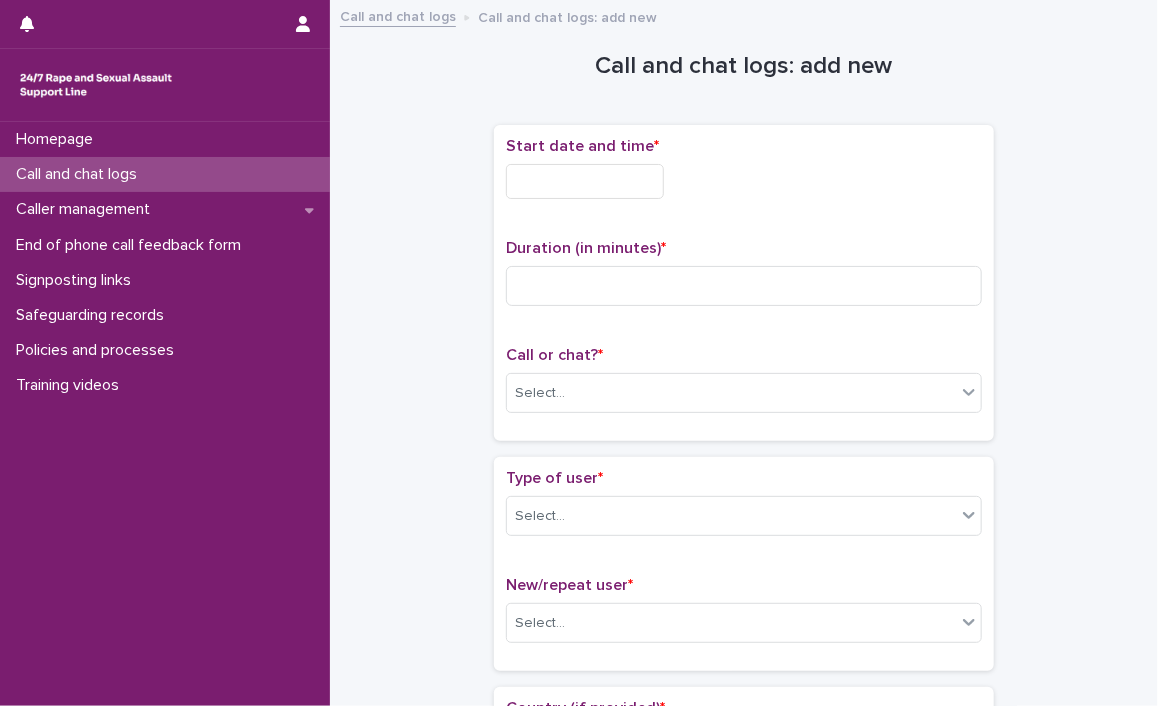click at bounding box center (585, 181) 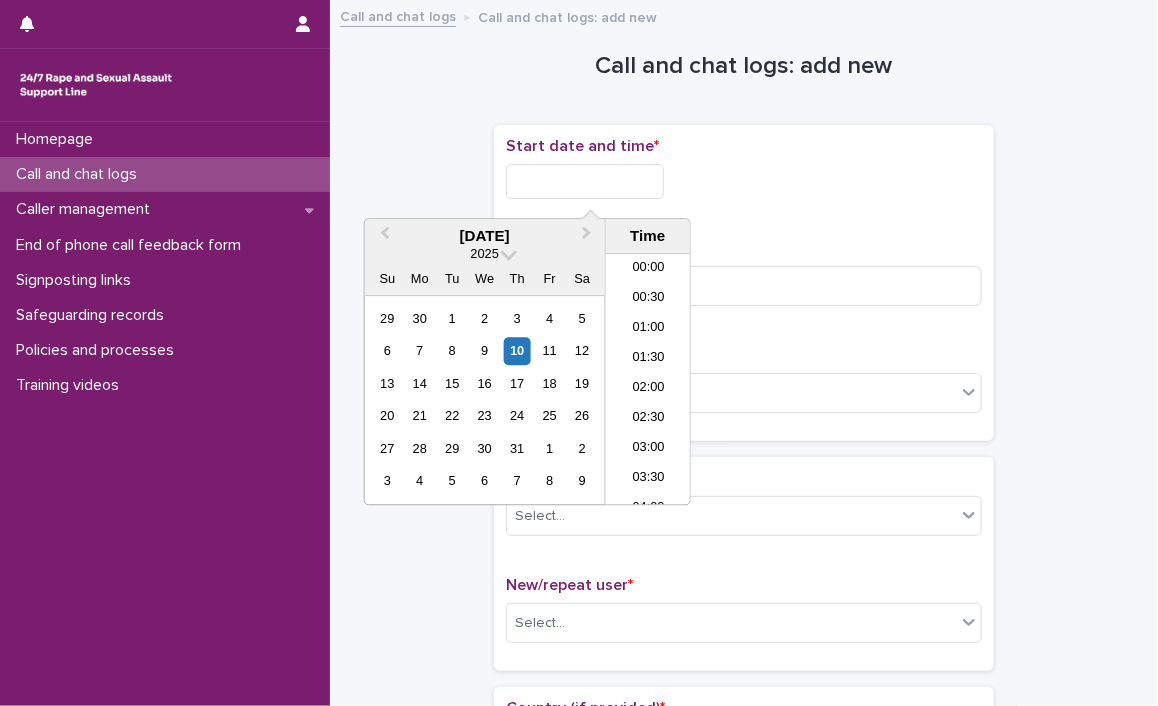 click at bounding box center (585, 181) 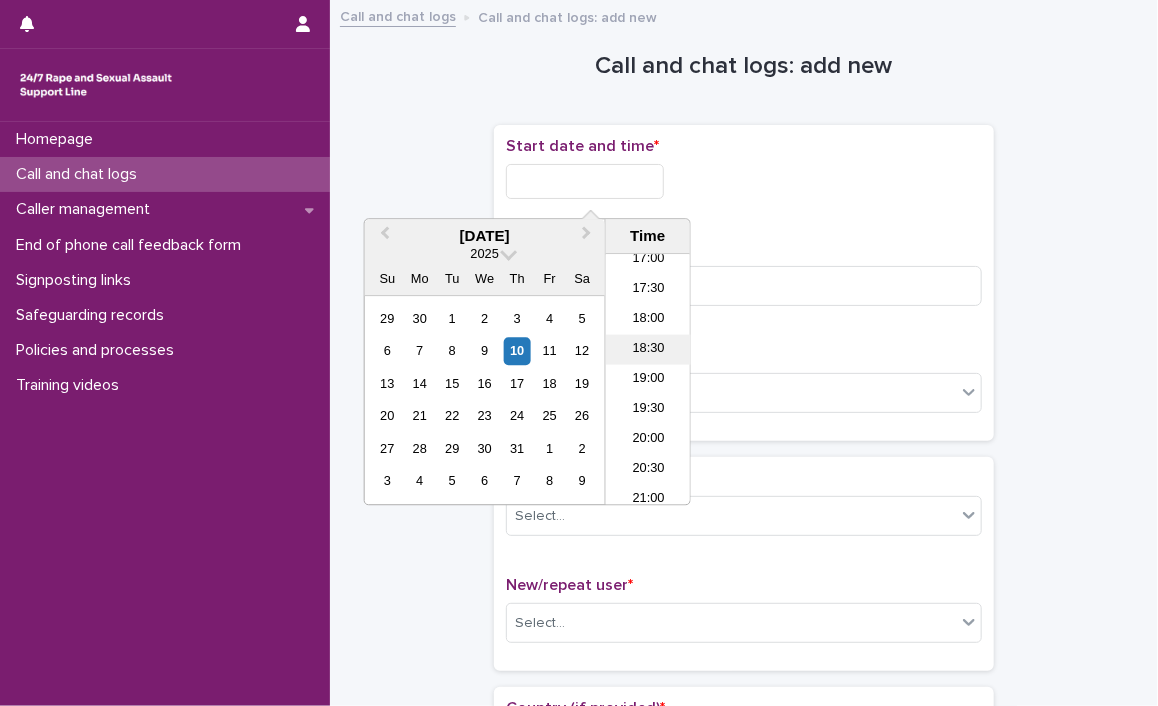 click on "18:30" at bounding box center [648, 350] 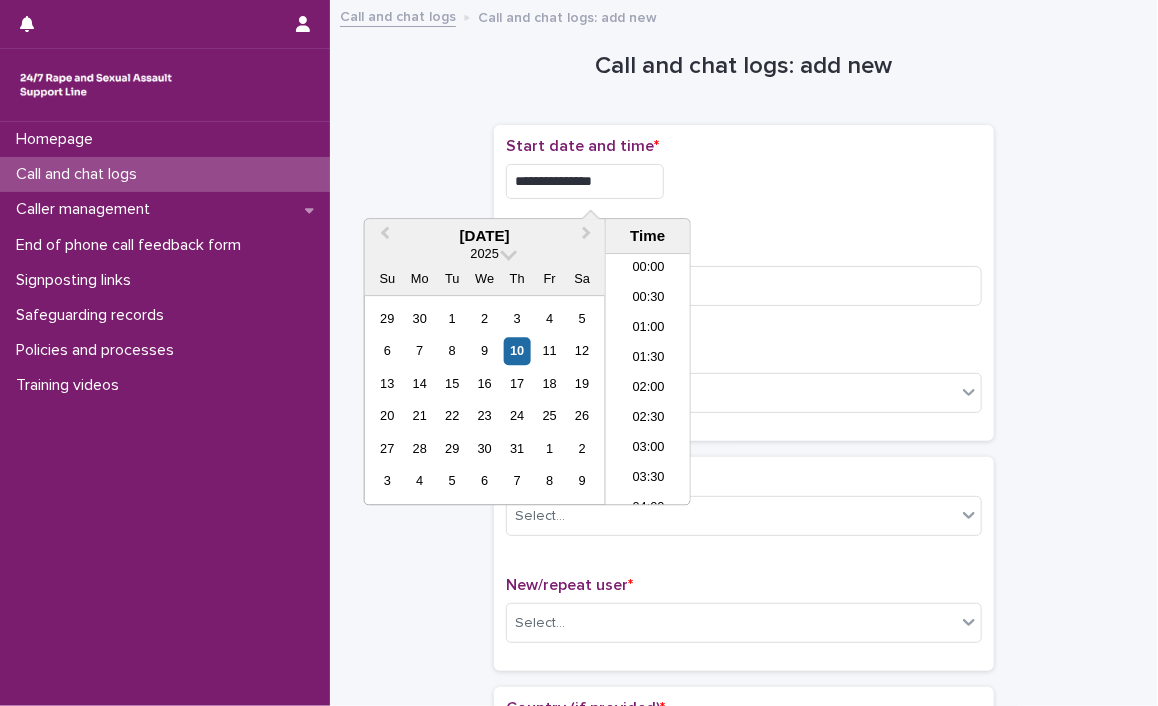 click on "**********" at bounding box center [585, 181] 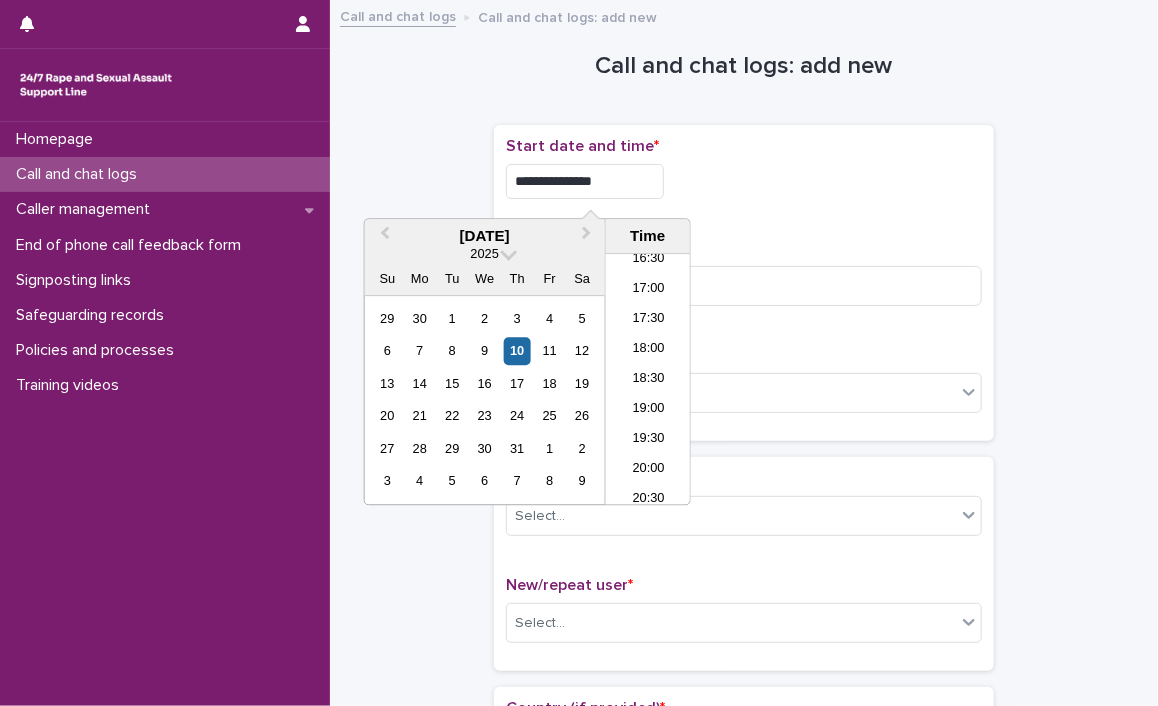 type on "**********" 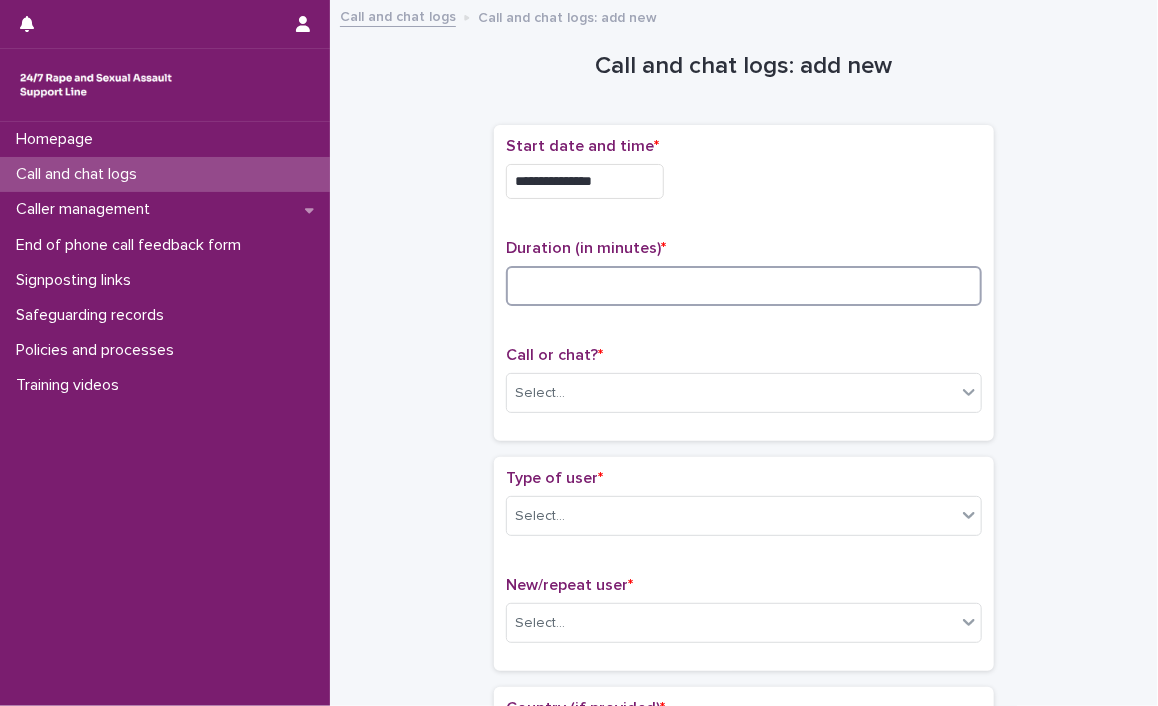 click at bounding box center (744, 286) 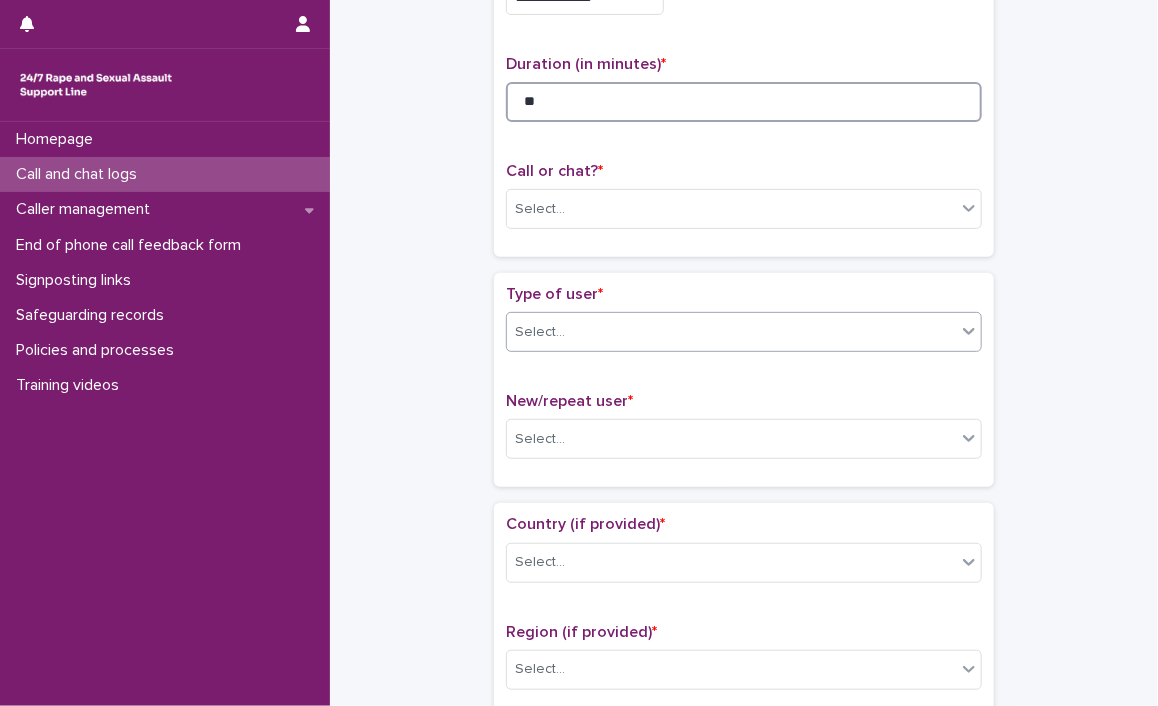 scroll, scrollTop: 200, scrollLeft: 0, axis: vertical 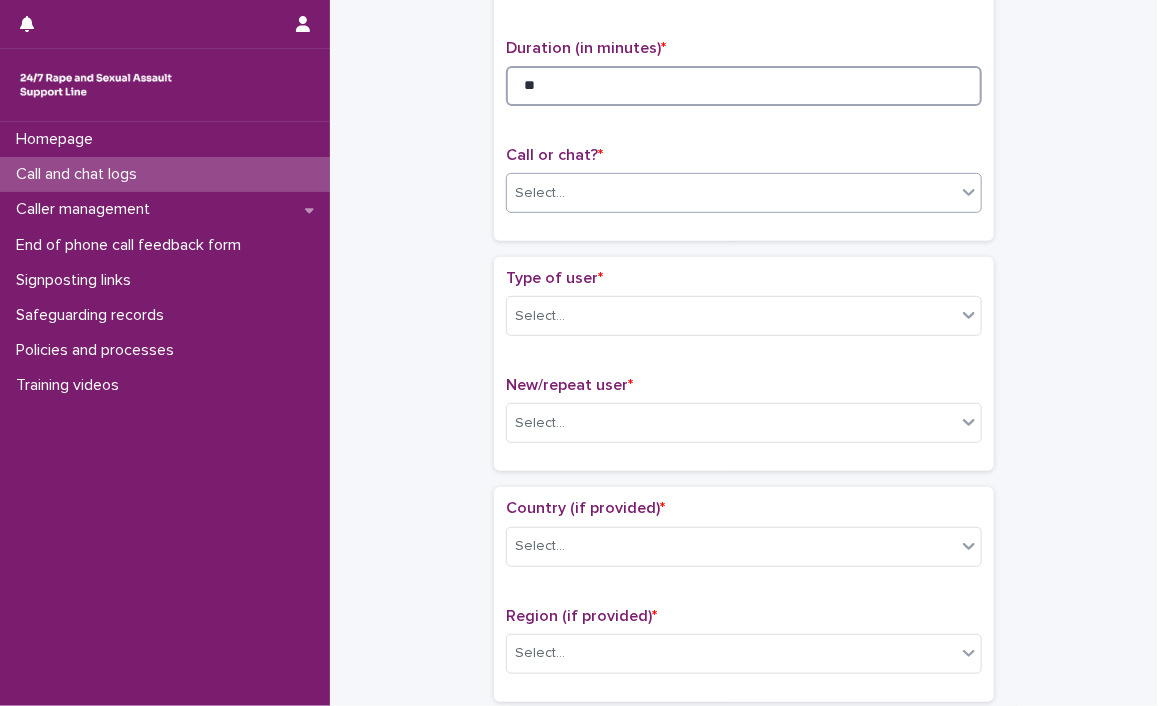 type on "**" 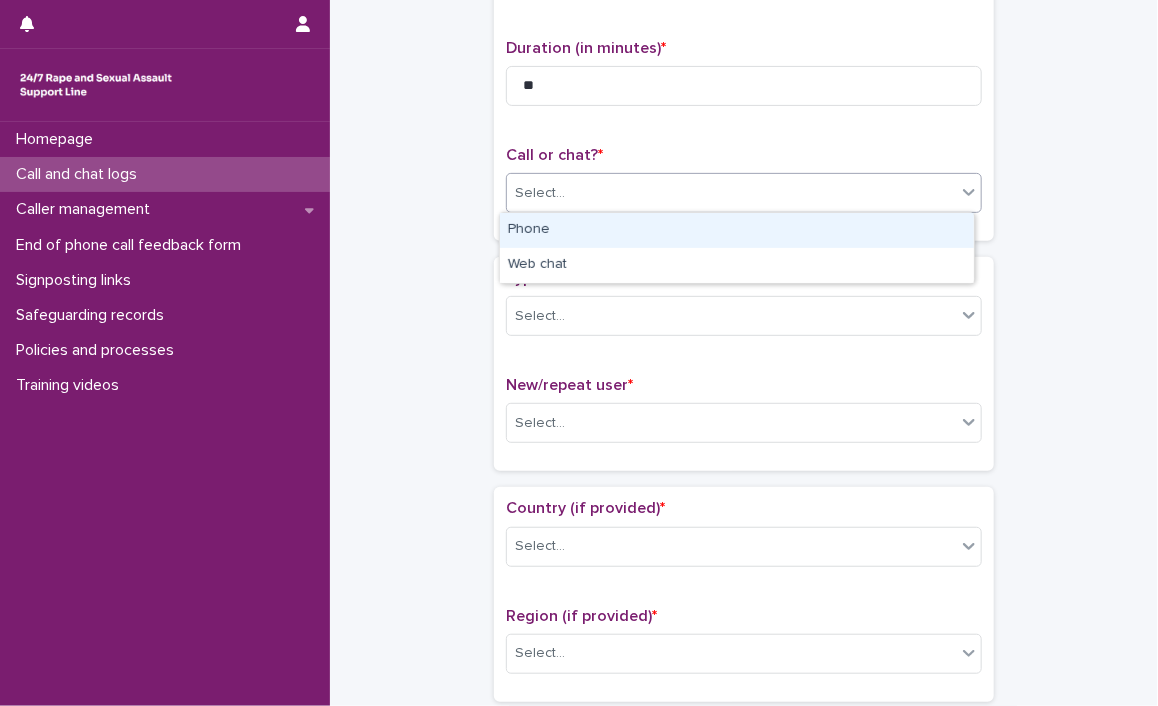 click 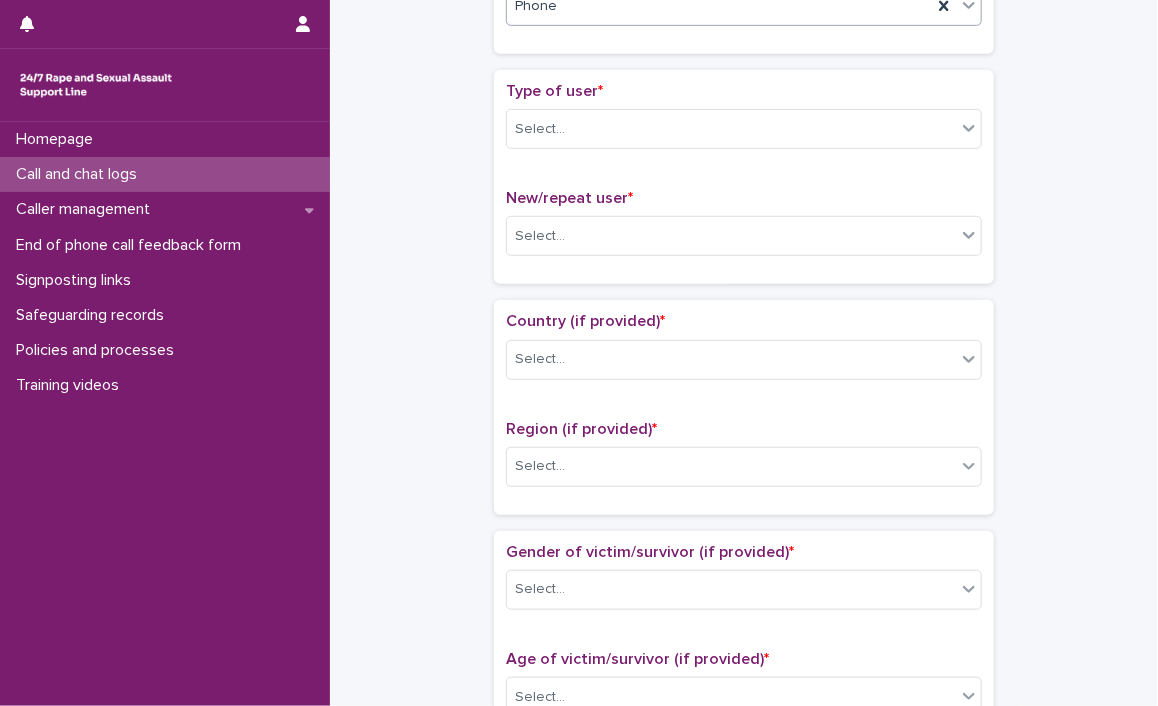 scroll, scrollTop: 400, scrollLeft: 0, axis: vertical 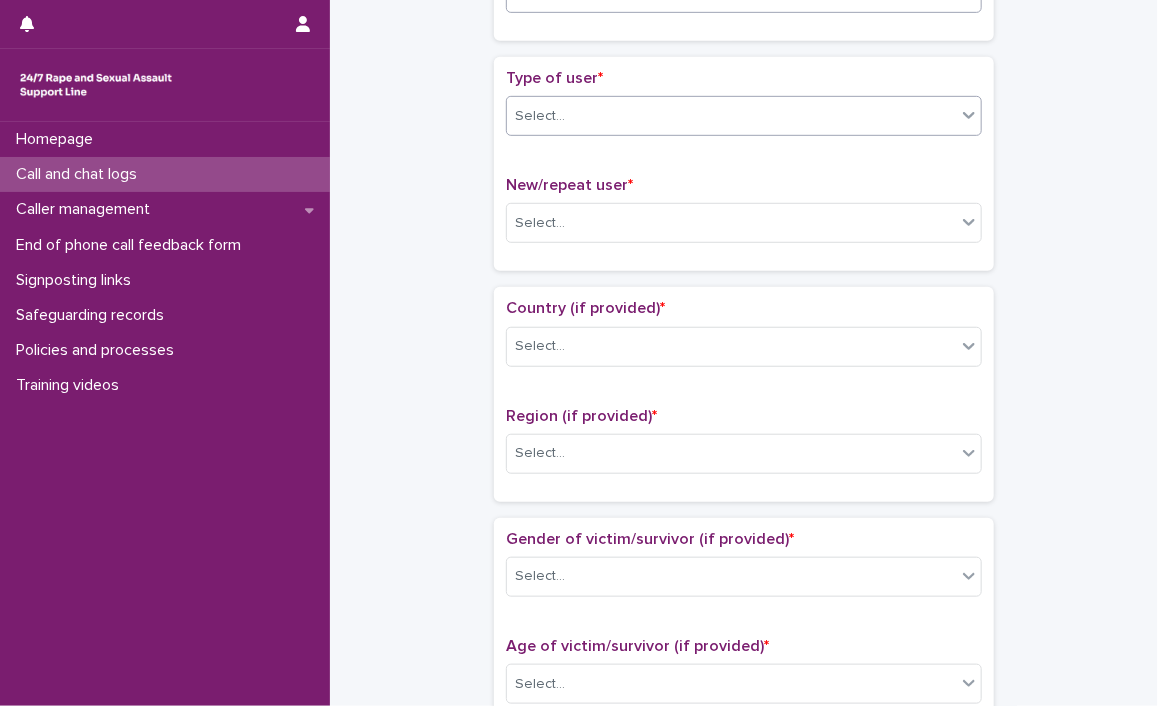 click 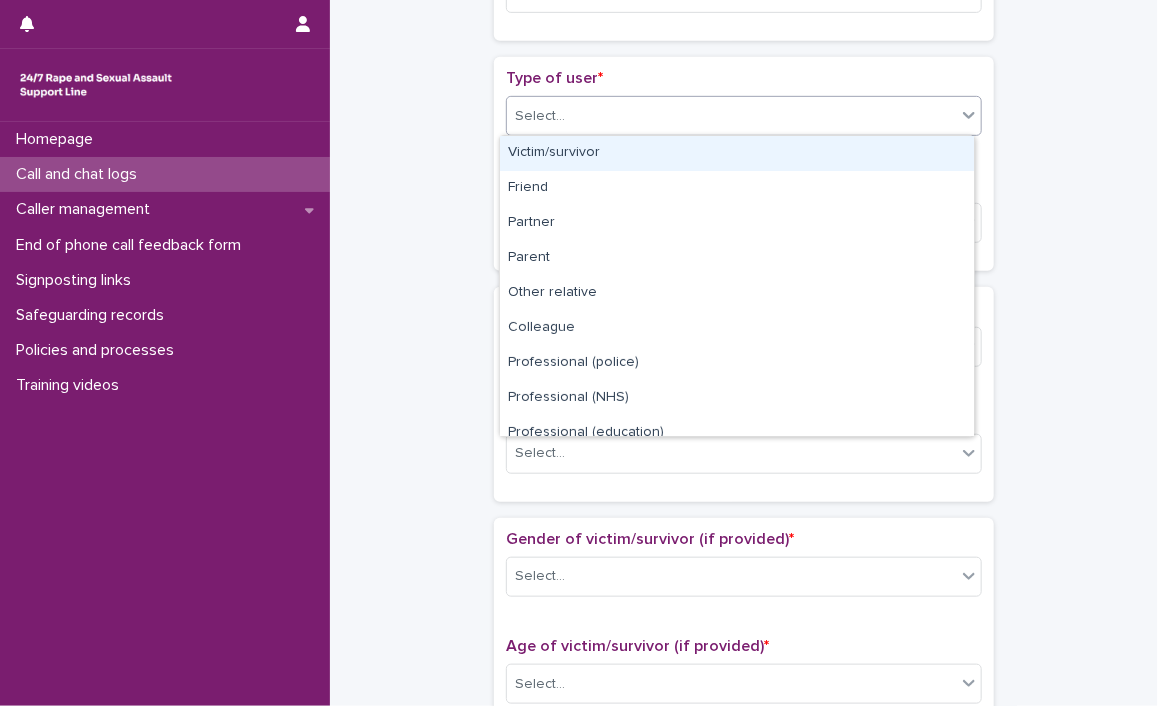 click on "Victim/survivor" at bounding box center (737, 153) 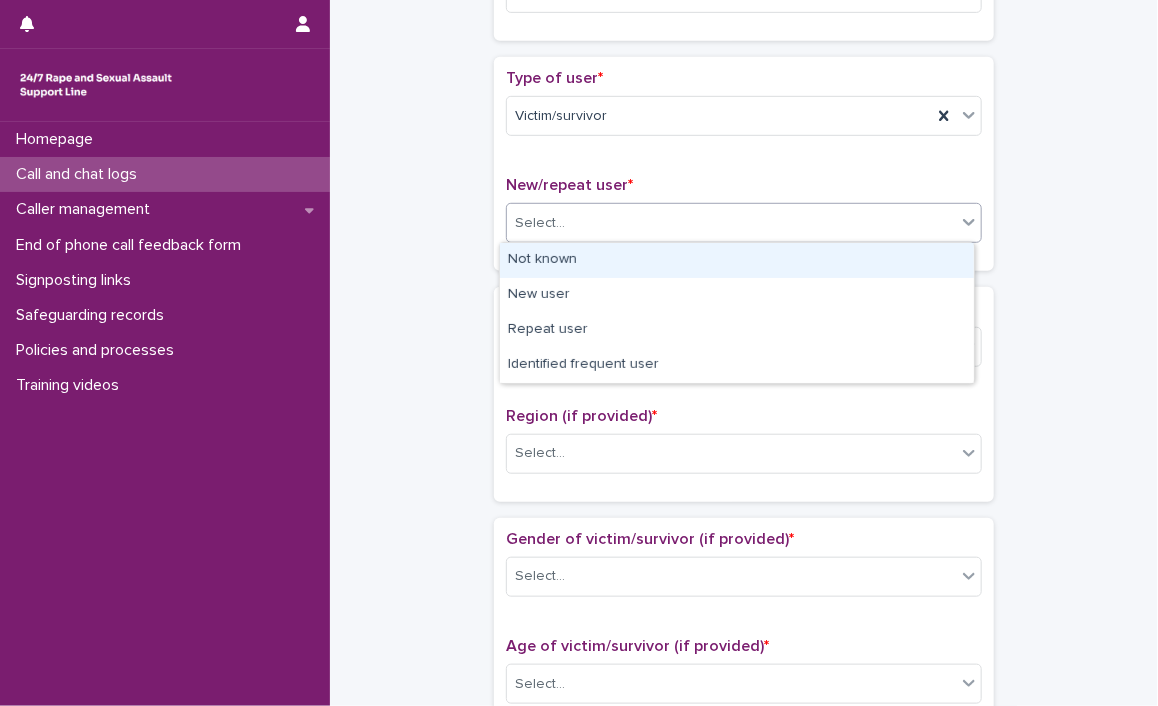 click 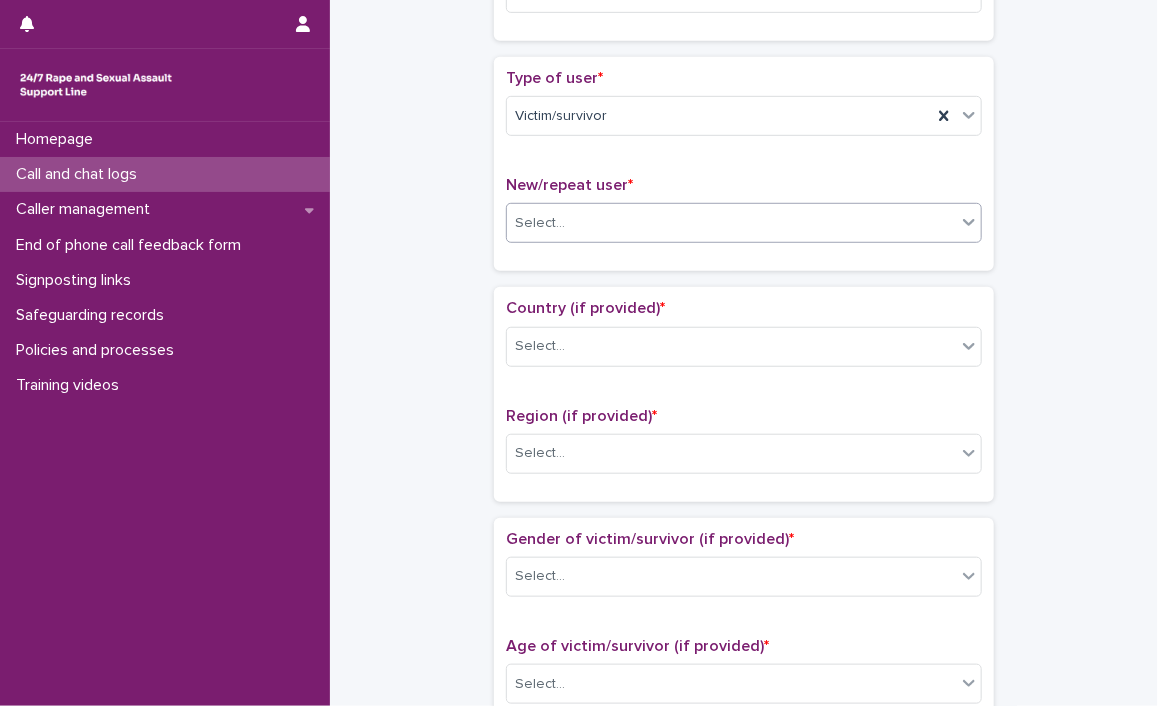 click 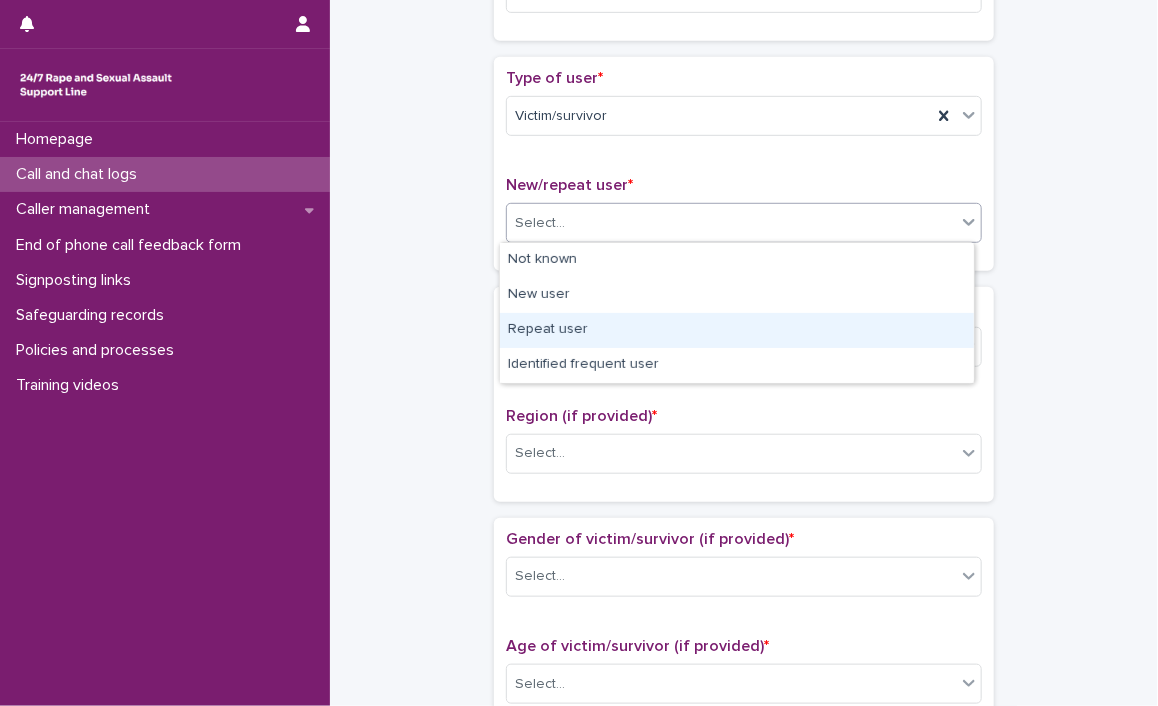 click on "Repeat user" at bounding box center [737, 330] 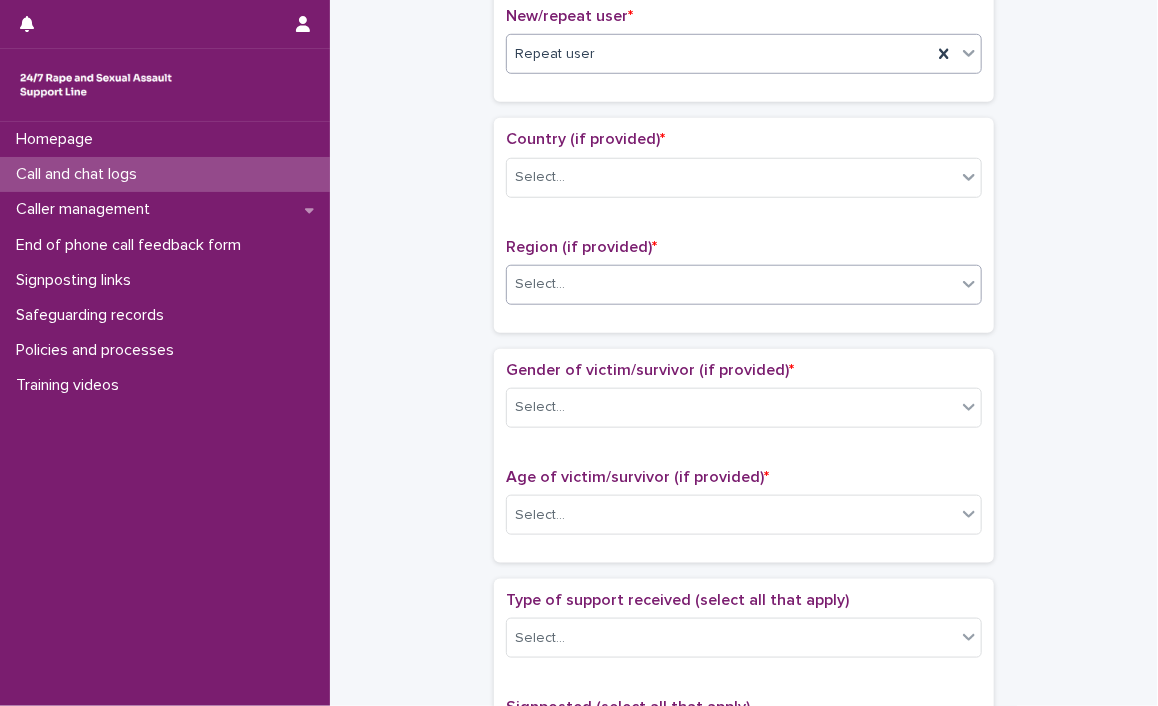 scroll, scrollTop: 600, scrollLeft: 0, axis: vertical 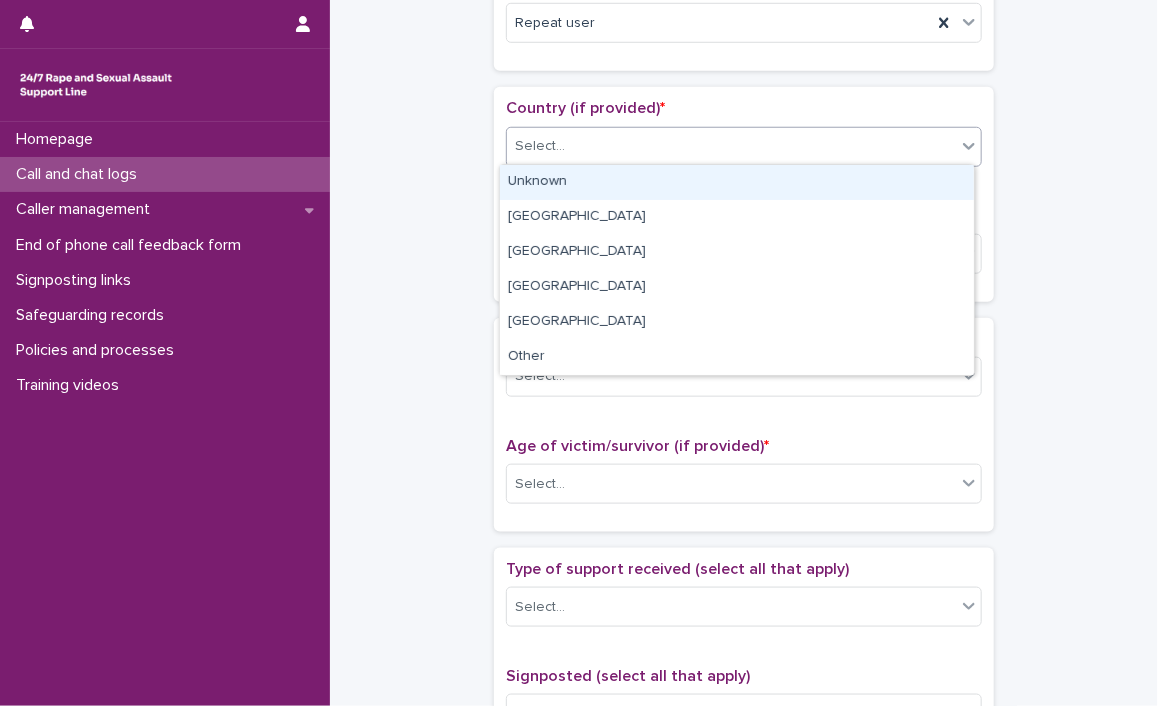 click 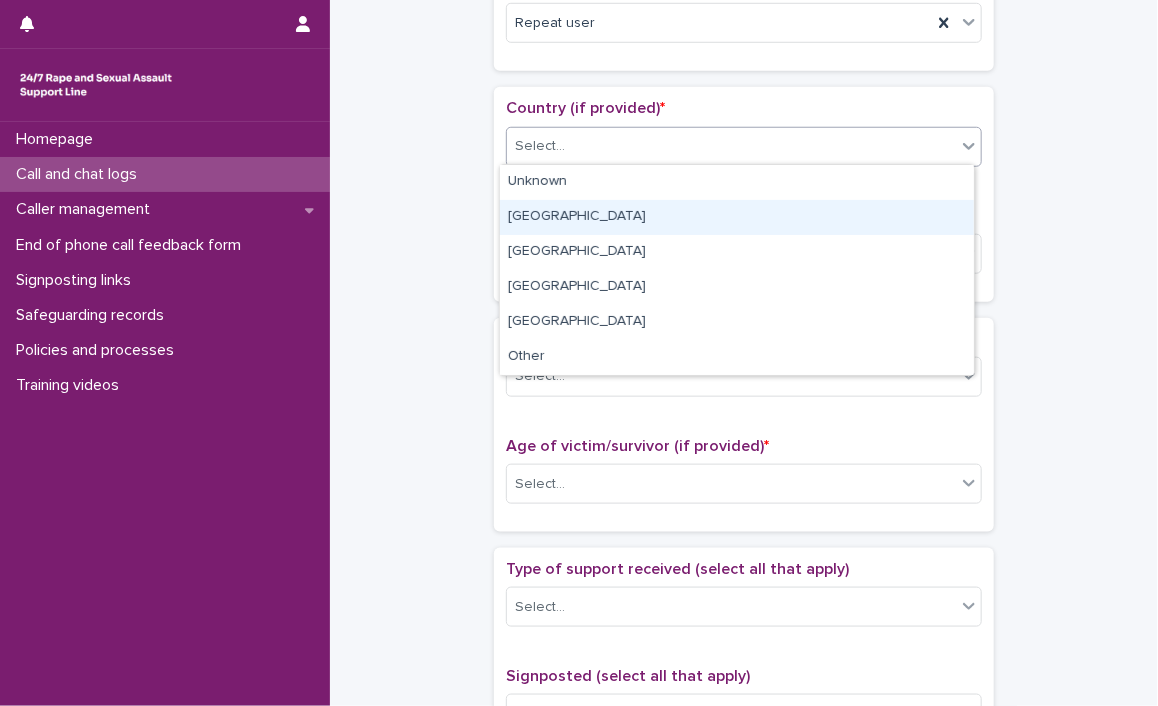 click on "[GEOGRAPHIC_DATA]" at bounding box center [737, 217] 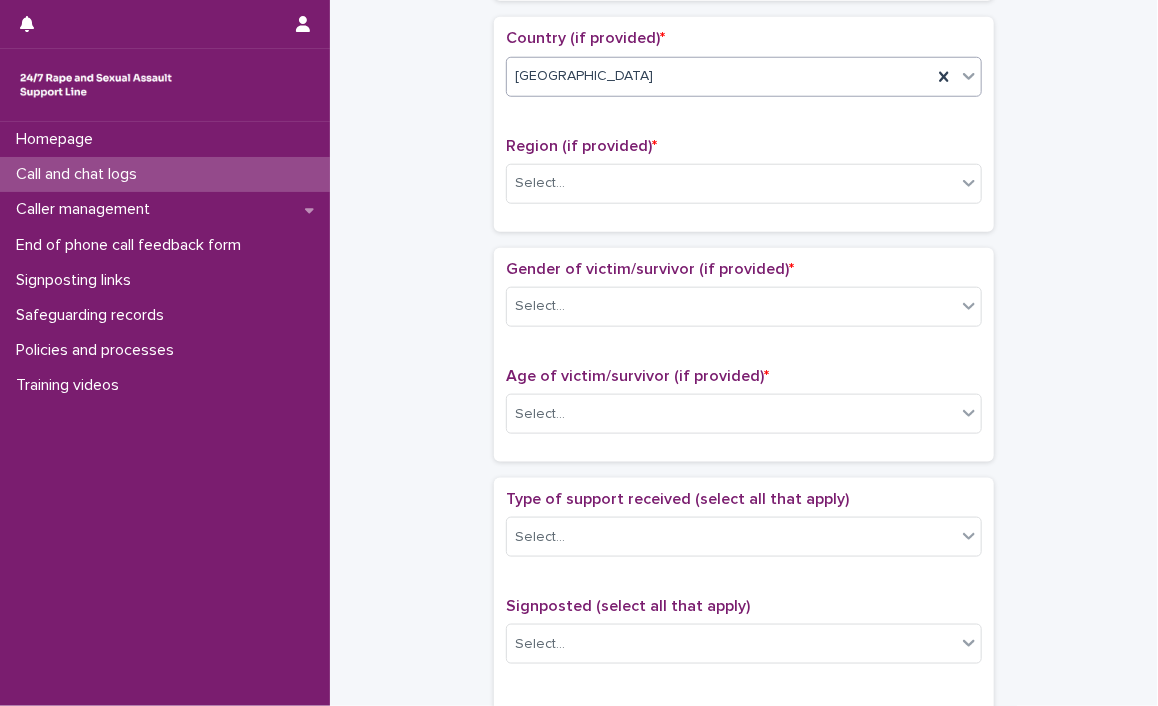scroll, scrollTop: 700, scrollLeft: 0, axis: vertical 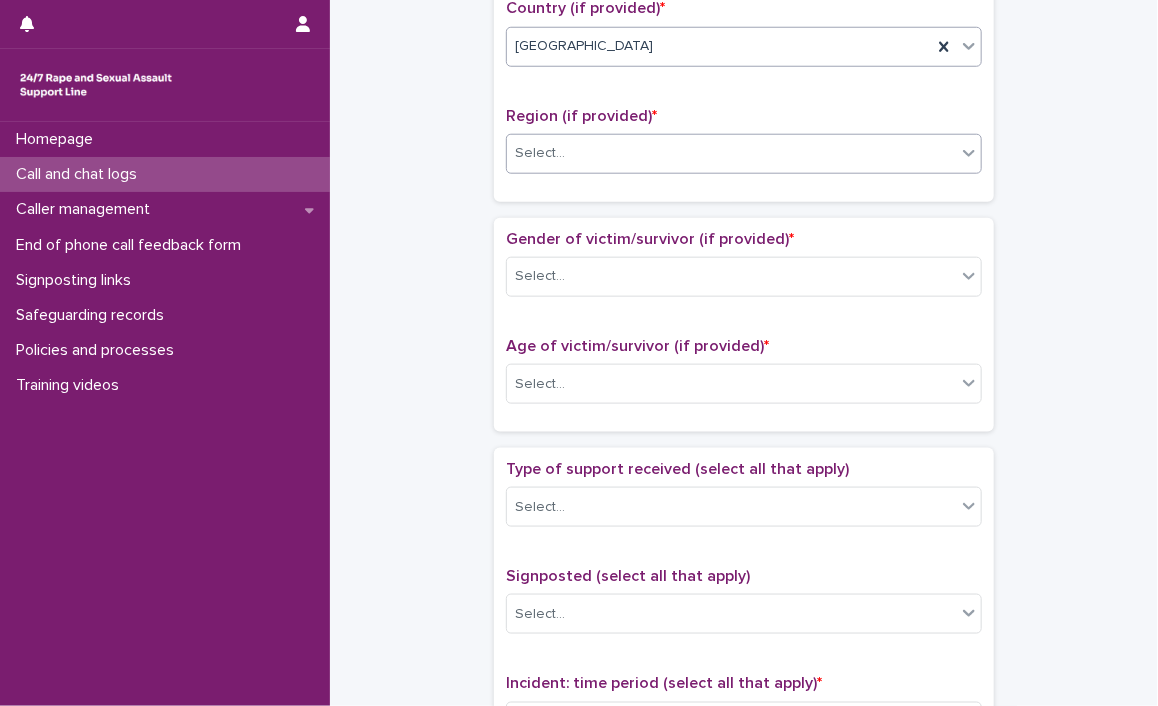 click 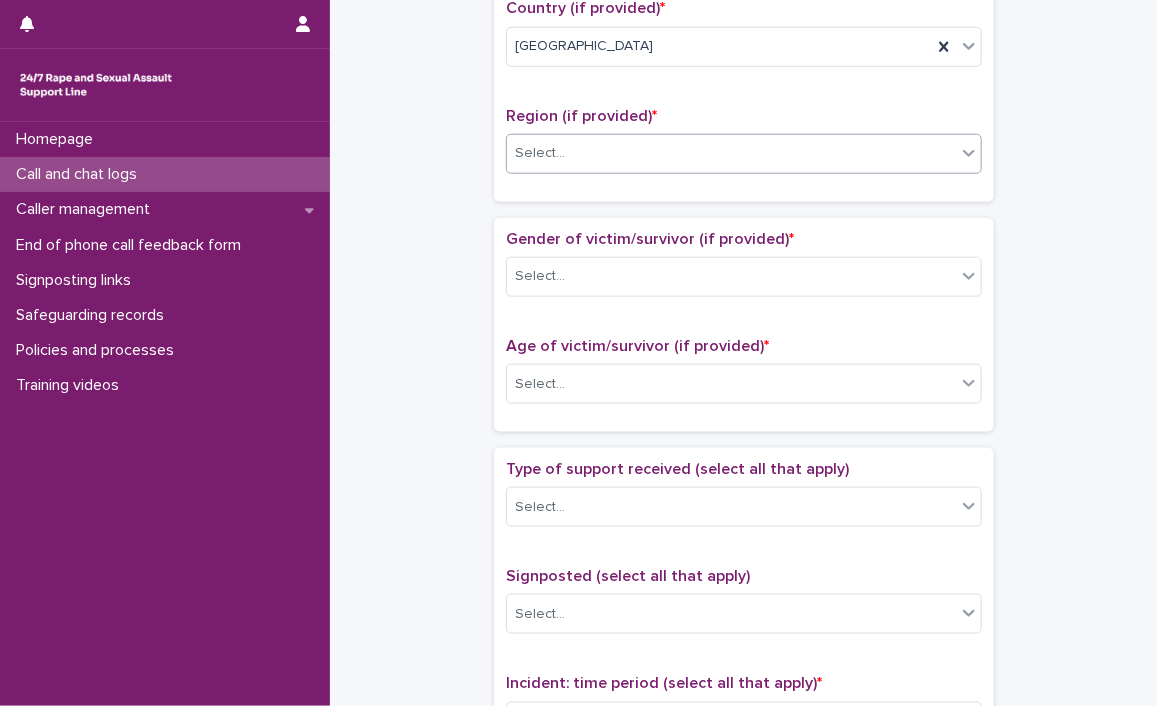click 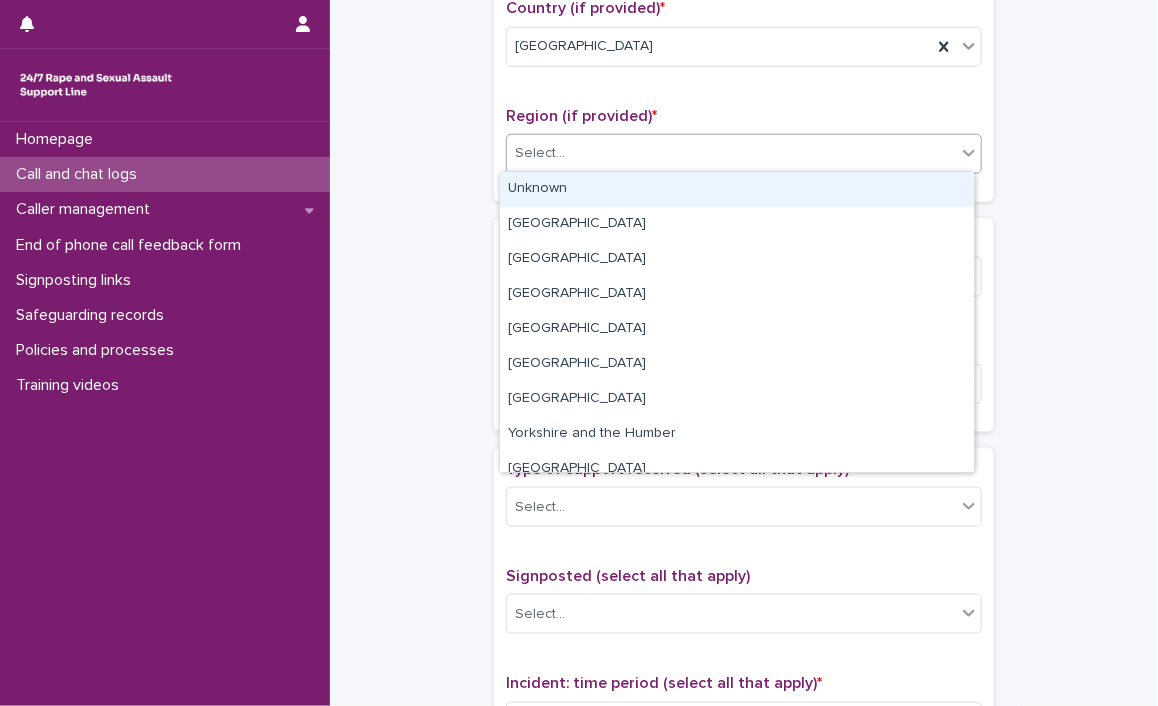 click 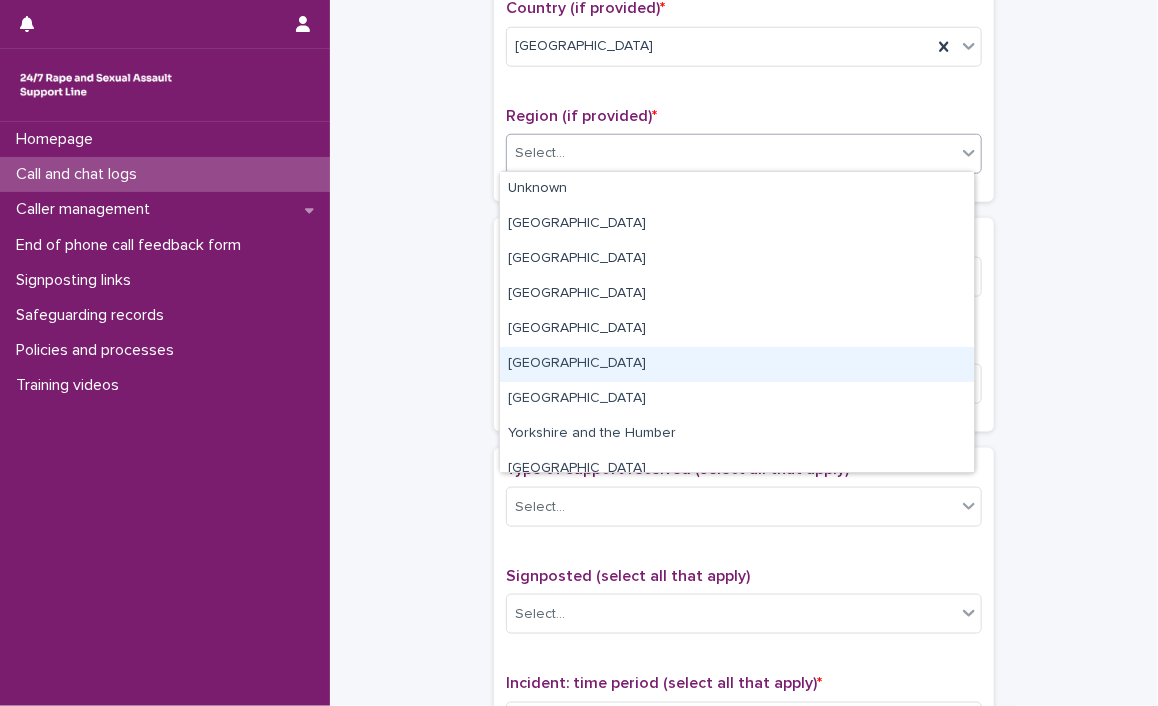 drag, startPoint x: 556, startPoint y: 365, endPoint x: 604, endPoint y: 297, distance: 83.23461 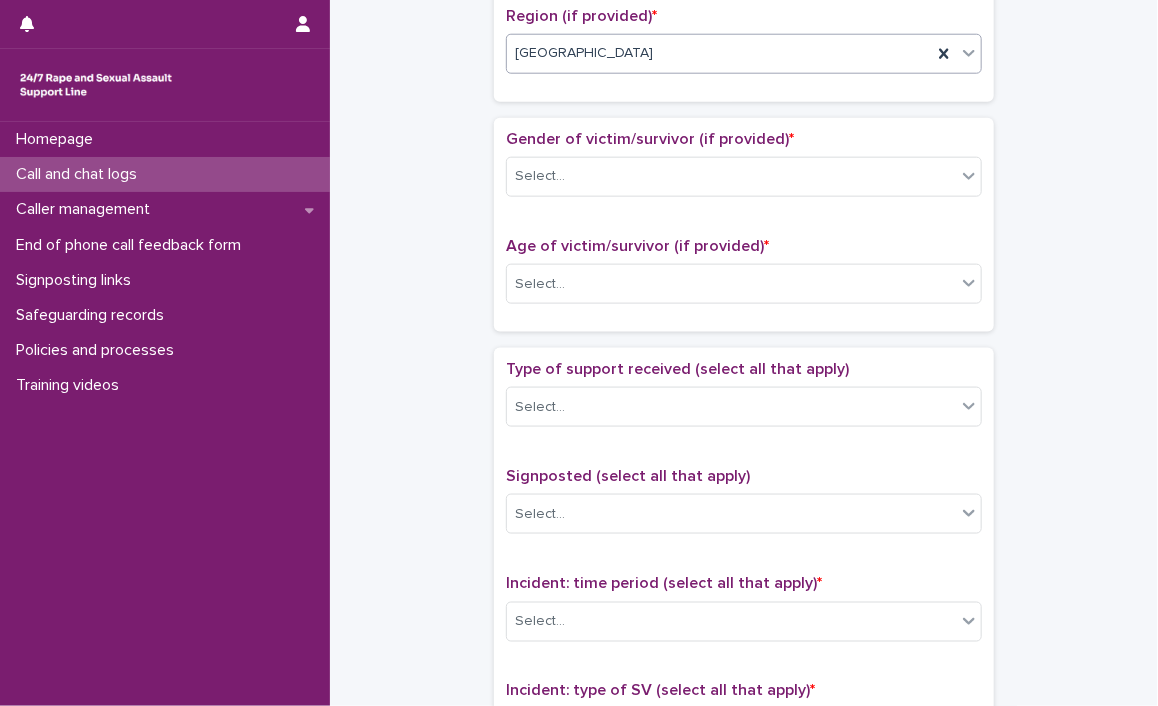 scroll, scrollTop: 900, scrollLeft: 0, axis: vertical 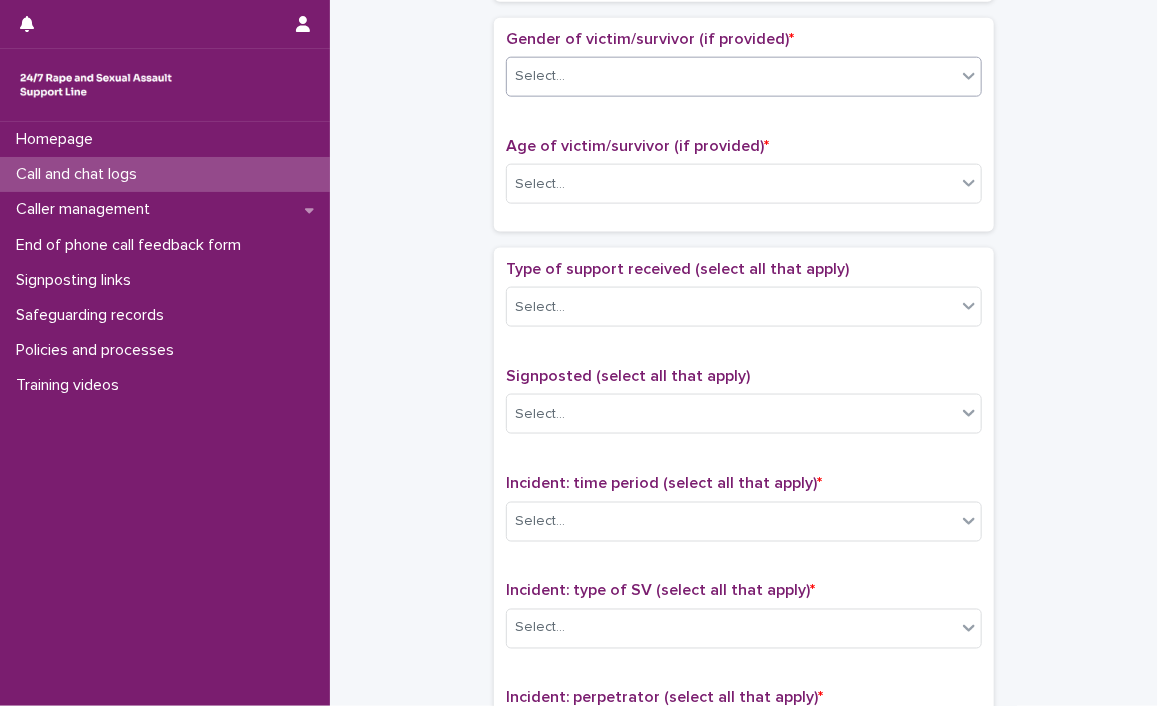 click 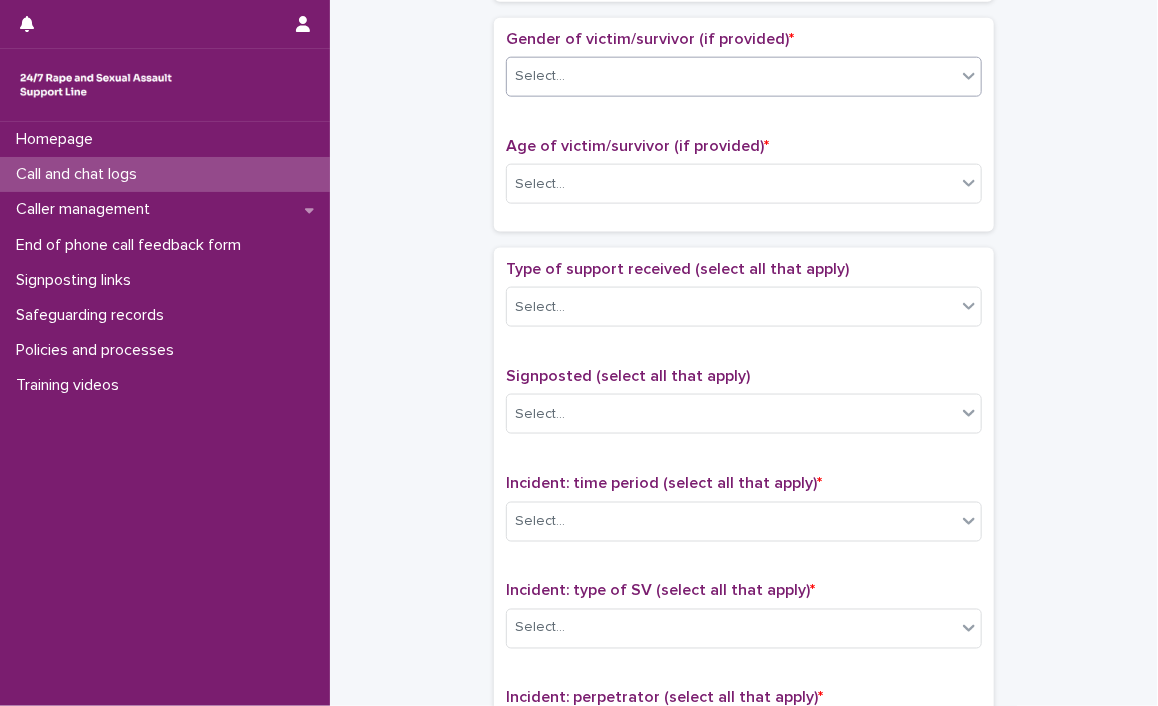 click 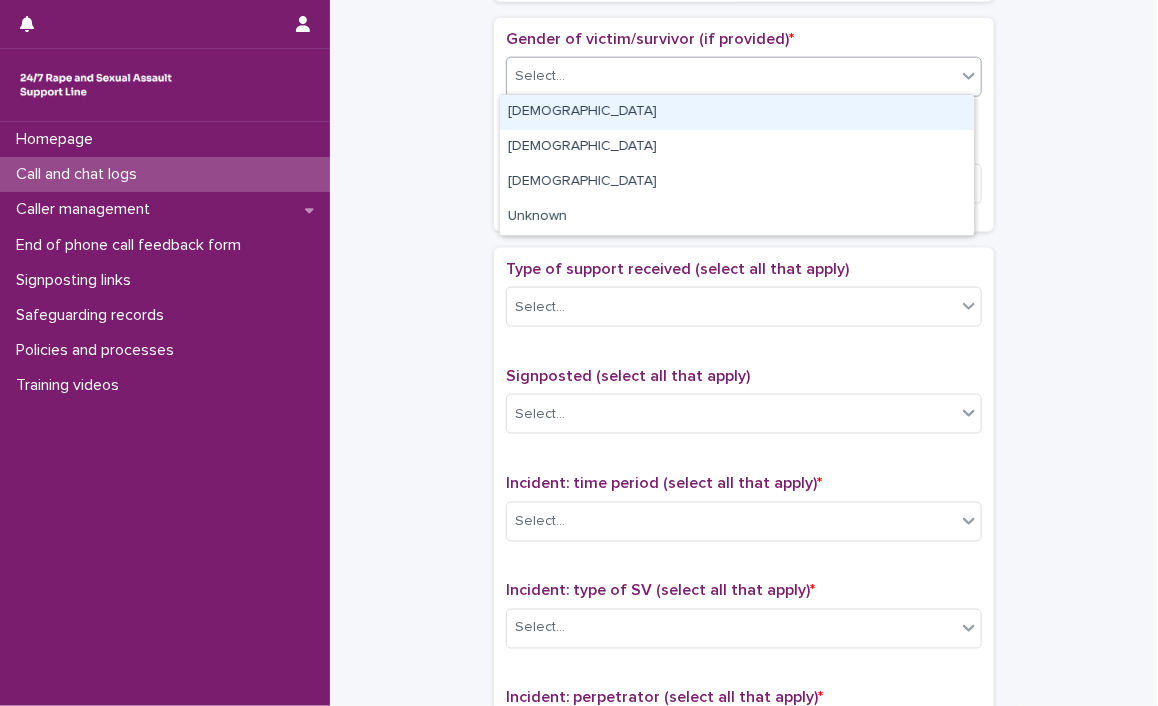 click on "[DEMOGRAPHIC_DATA]" at bounding box center (737, 112) 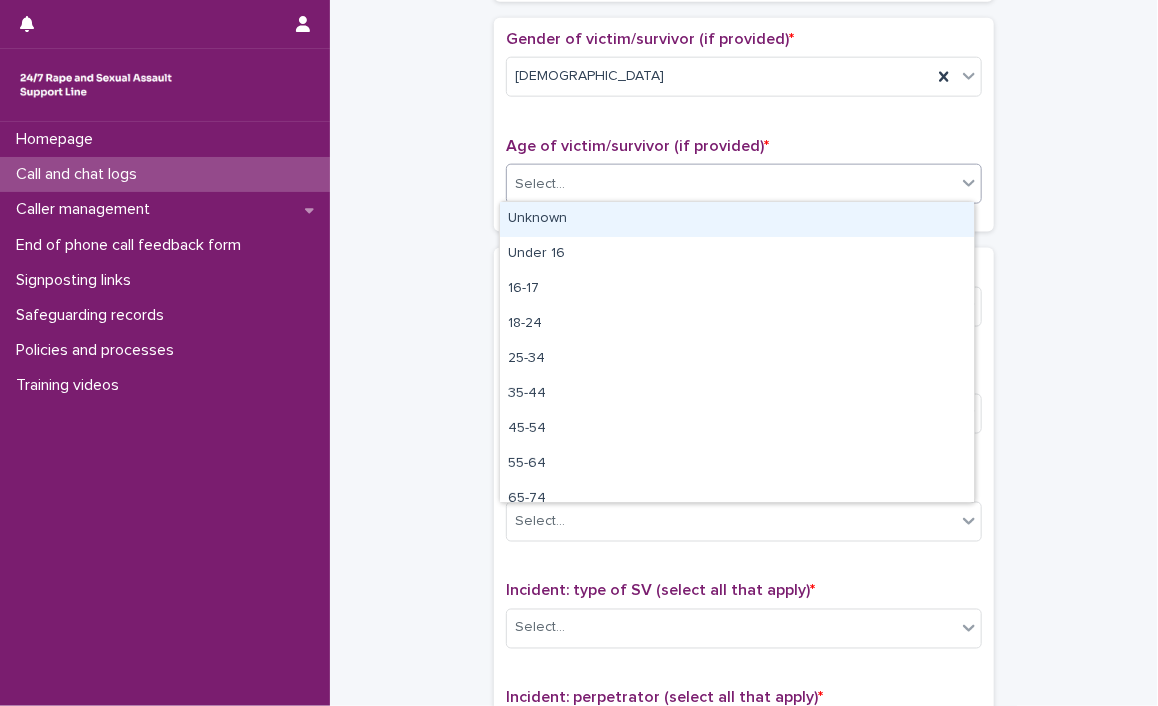 click at bounding box center (969, 183) 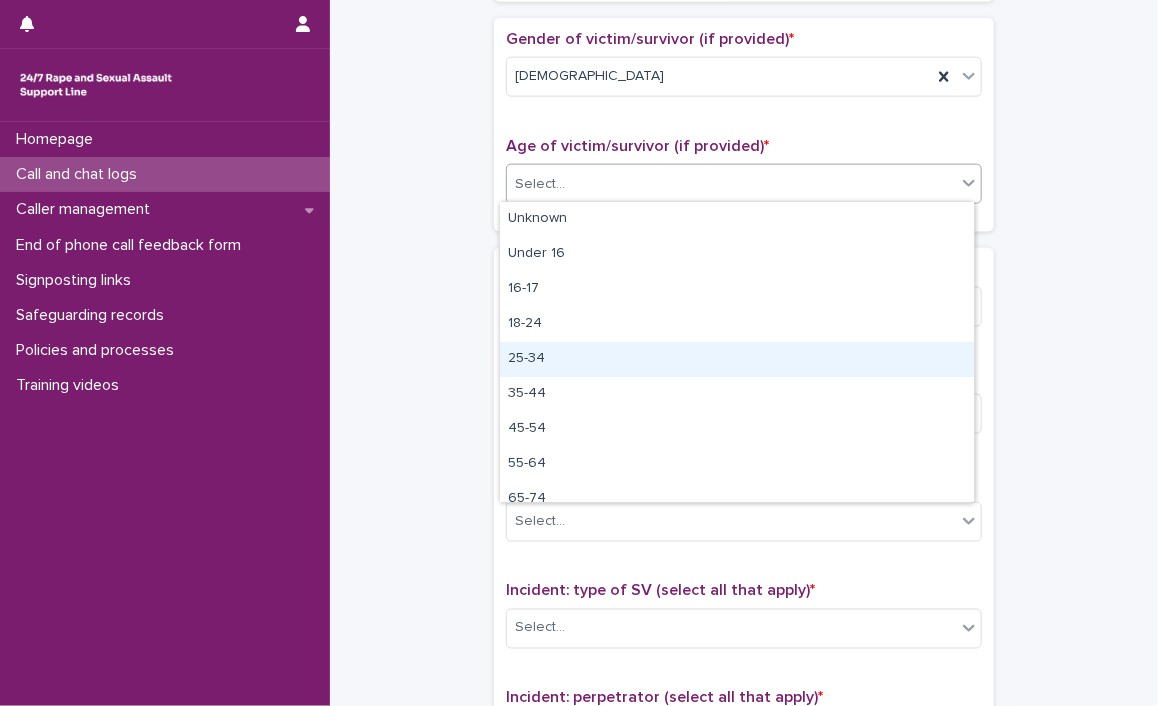 click on "25-34" at bounding box center (737, 359) 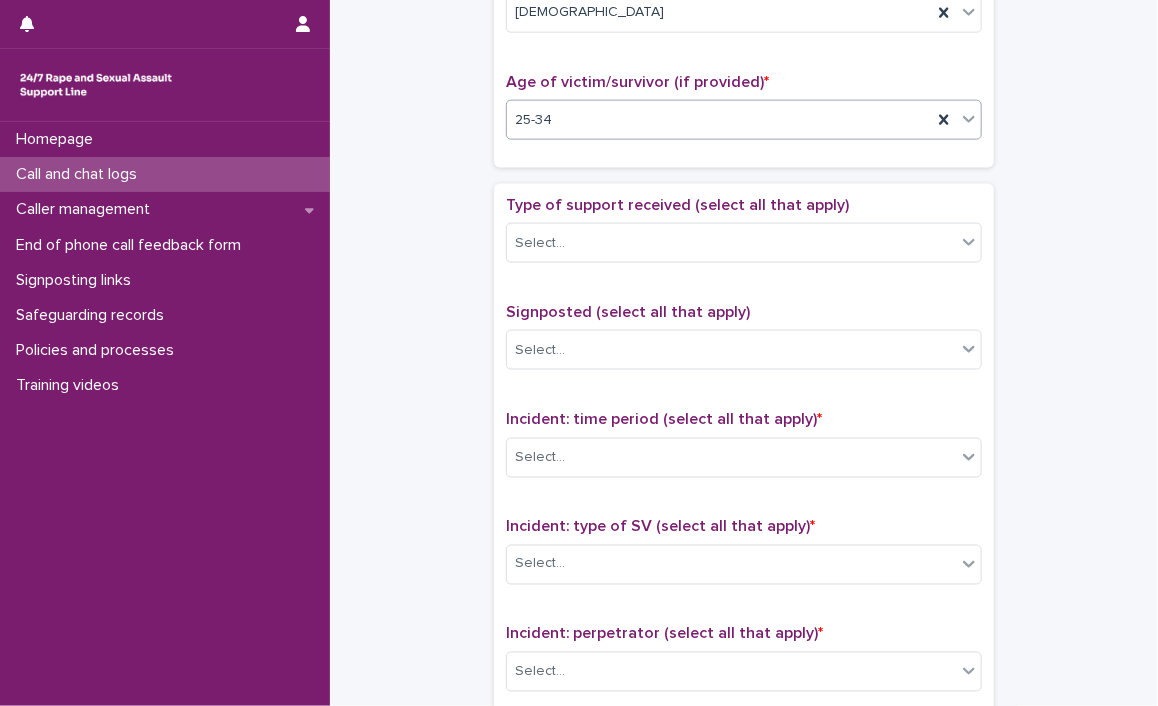scroll, scrollTop: 1000, scrollLeft: 0, axis: vertical 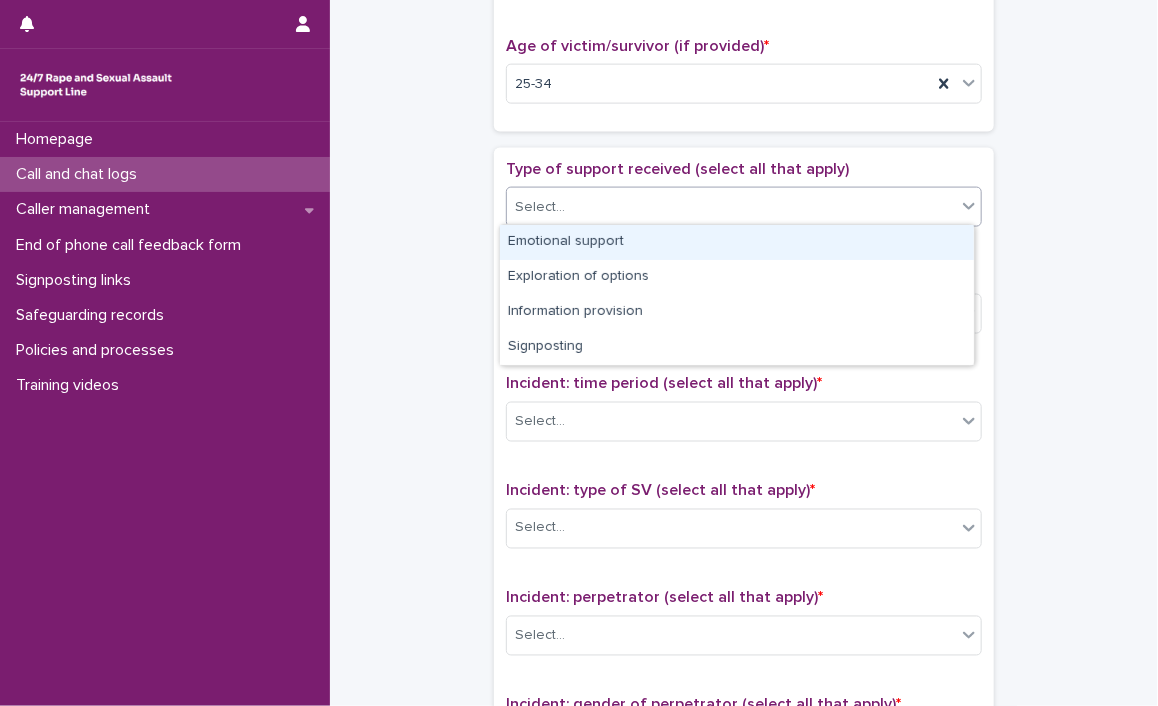 click 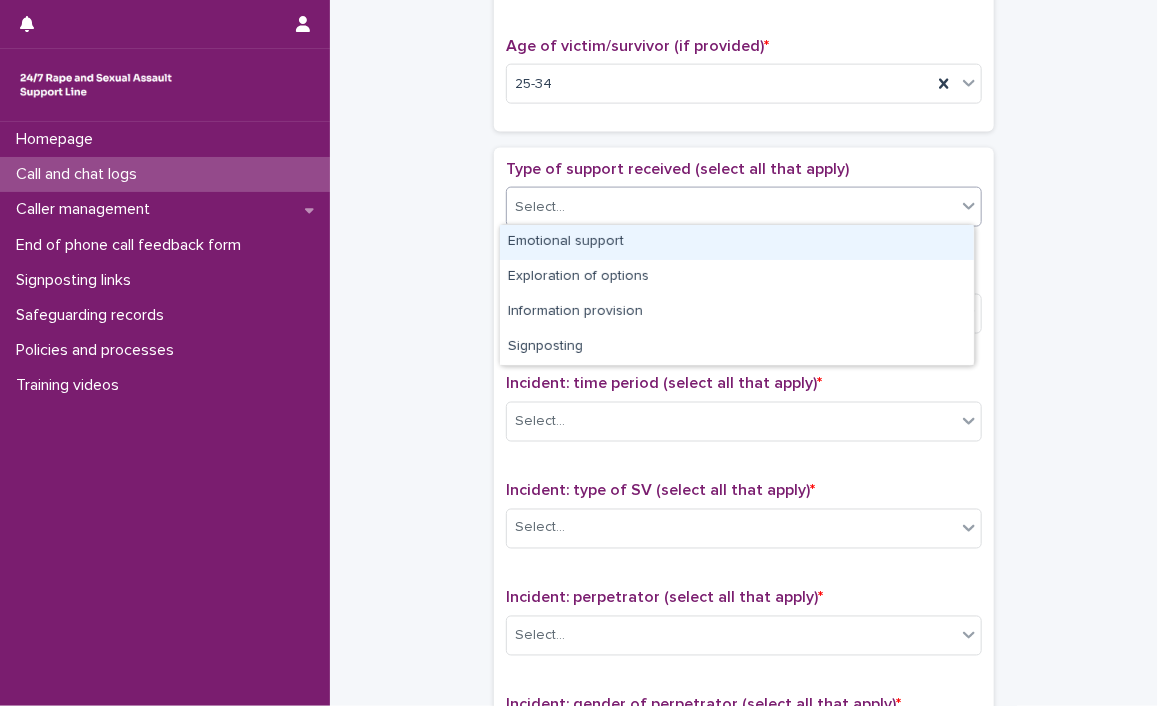 click on "Emotional support" at bounding box center (737, 242) 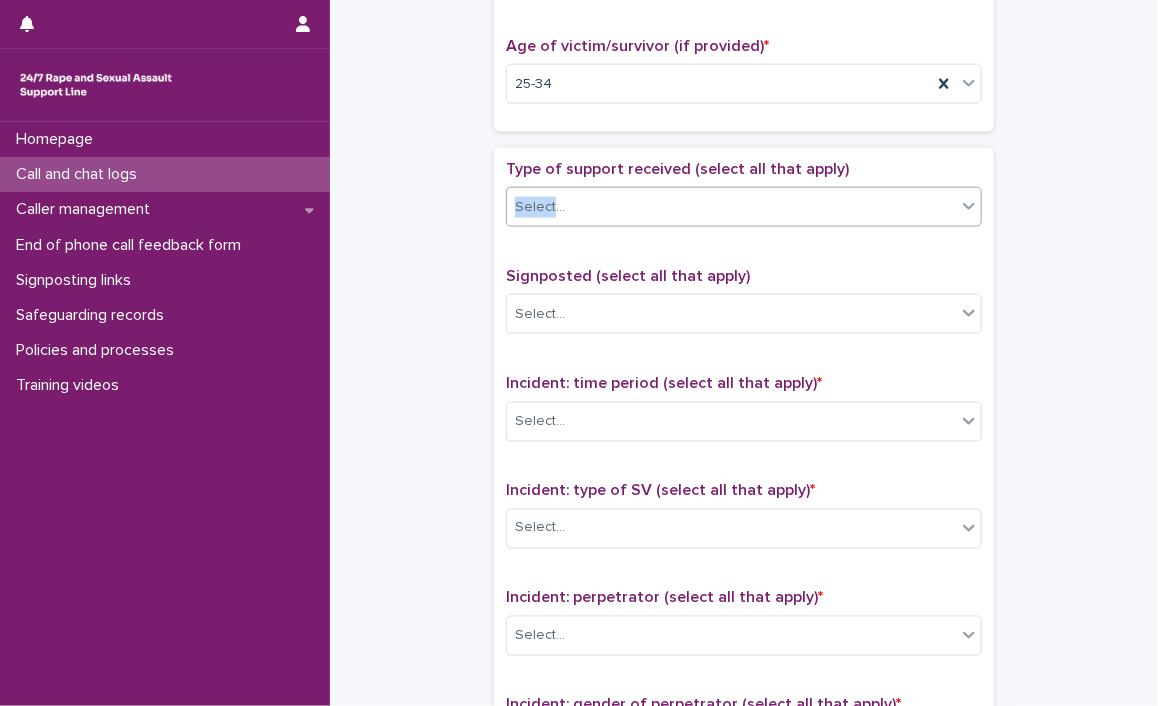 click on "Type of support received (select all that apply)   option Emotional support, selected.     0 results available. Select is focused ,type to refine list, press Down to open the menu,  press left to focus selected values Select... Signposted (select all that apply) Select... Incident: time period (select all that apply) * Select... Incident: type of SV (select all that apply) * Select... Incident: perpetrator (select all that apply) * Select... Incident: gender of perpetrator (select all that apply) * Select... Flags Select... Comments" at bounding box center [744, 578] 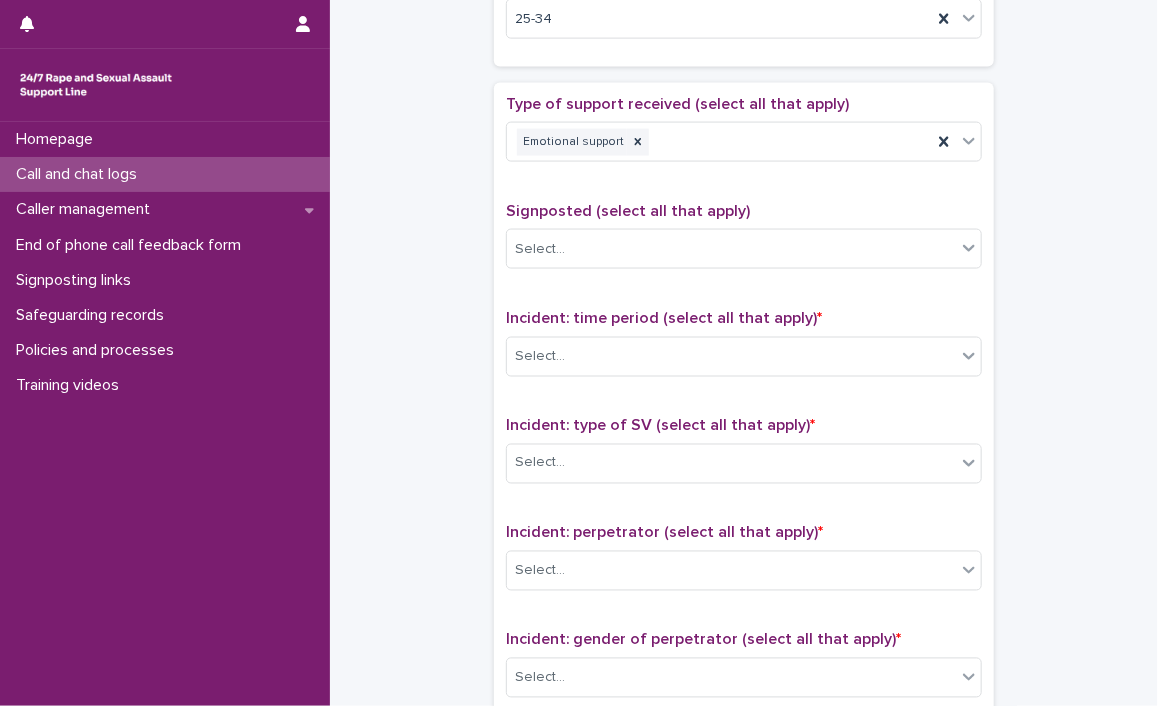 scroll, scrollTop: 1100, scrollLeft: 0, axis: vertical 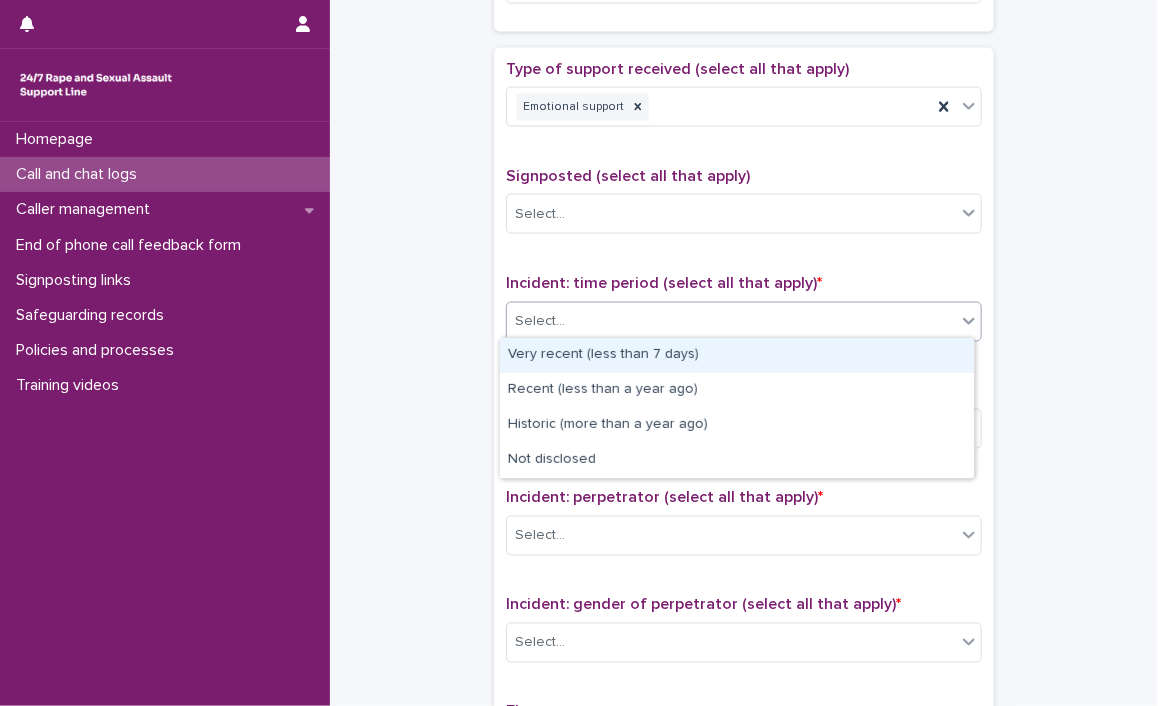 click 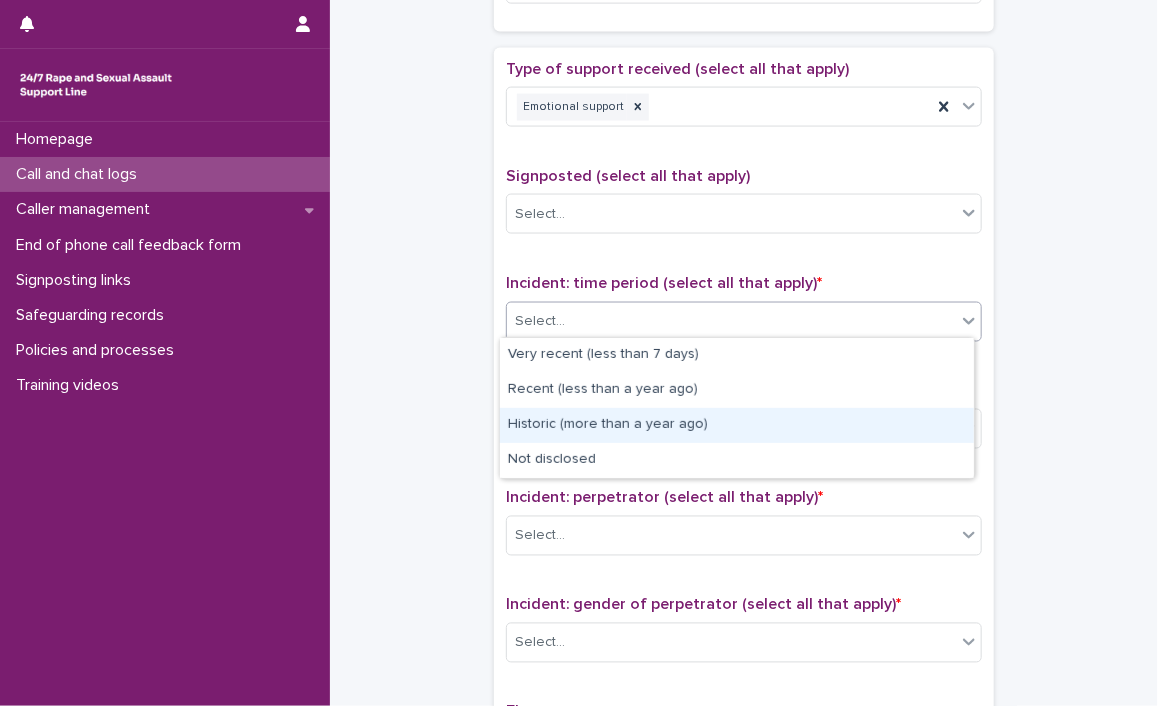 click on "Historic (more than a year ago)" at bounding box center [737, 425] 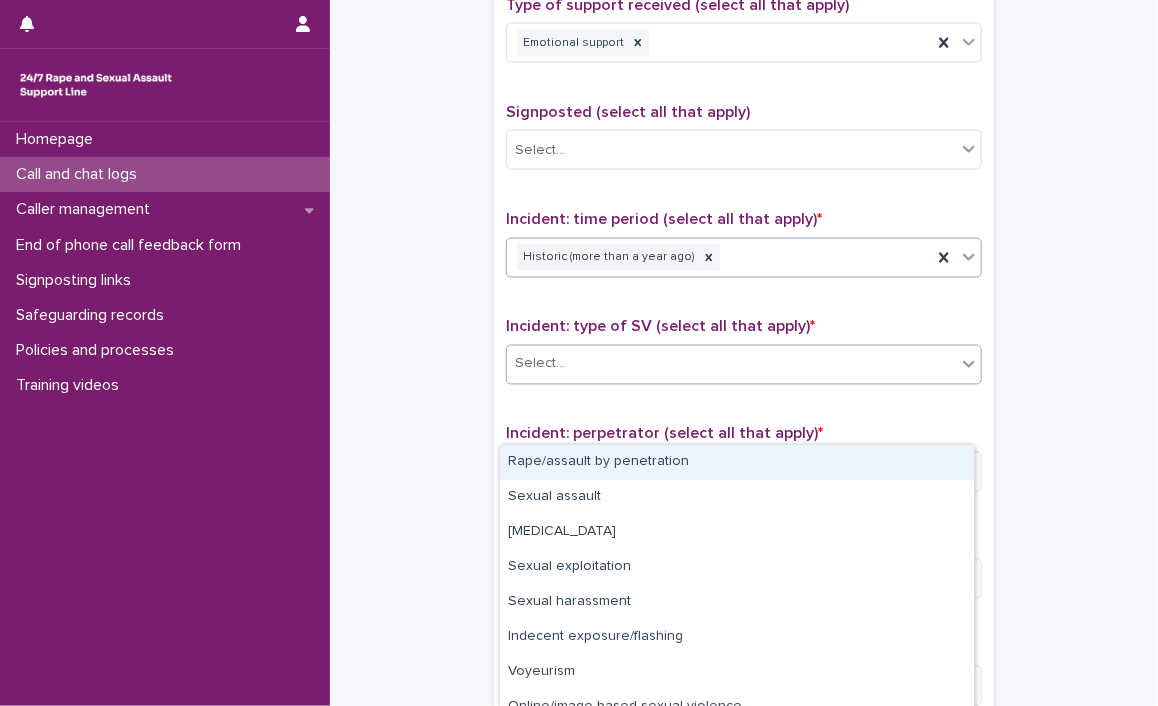 scroll, scrollTop: 1300, scrollLeft: 0, axis: vertical 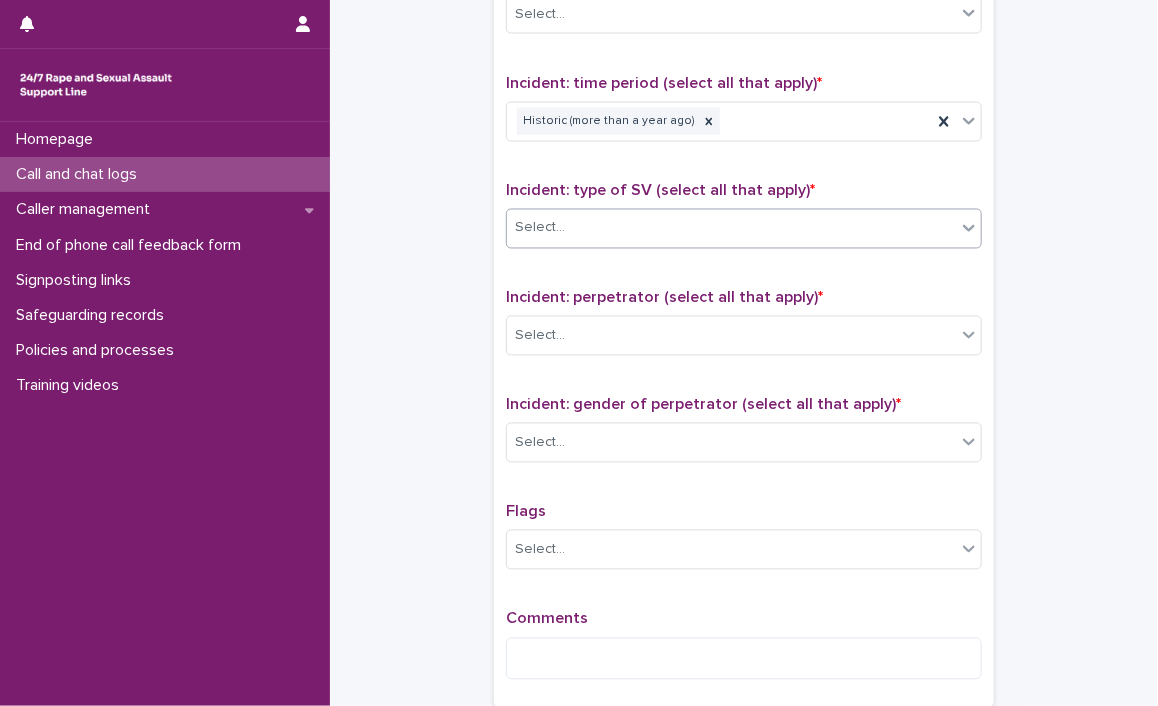 click 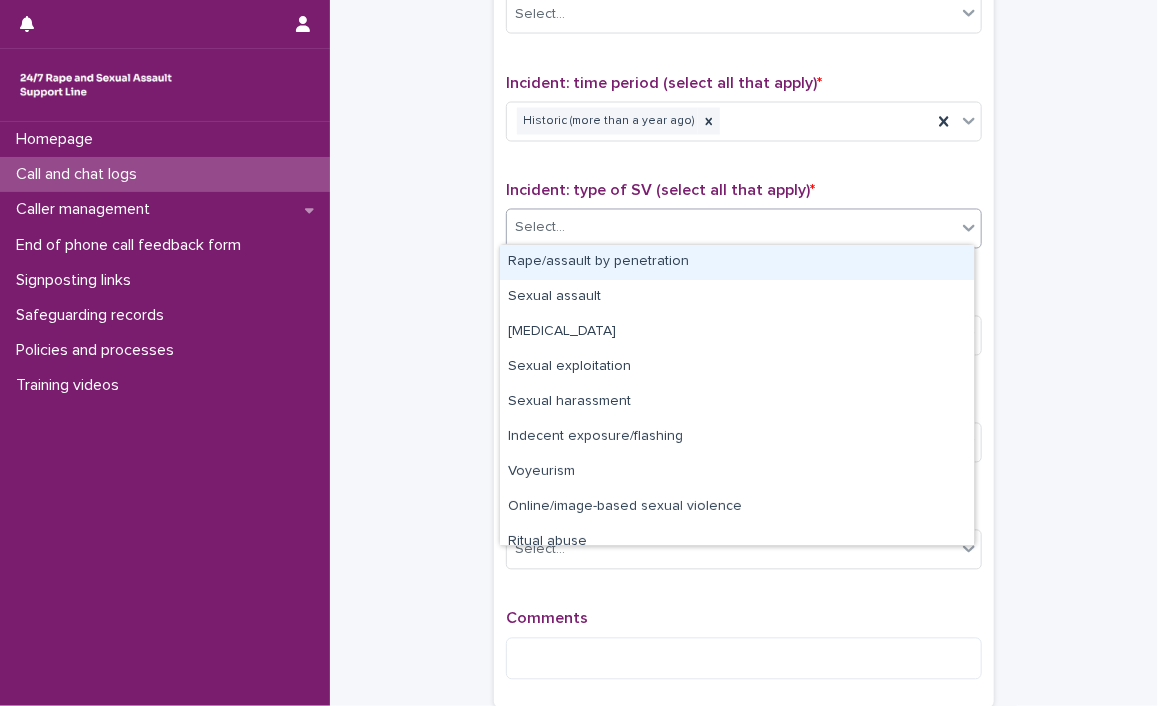 click 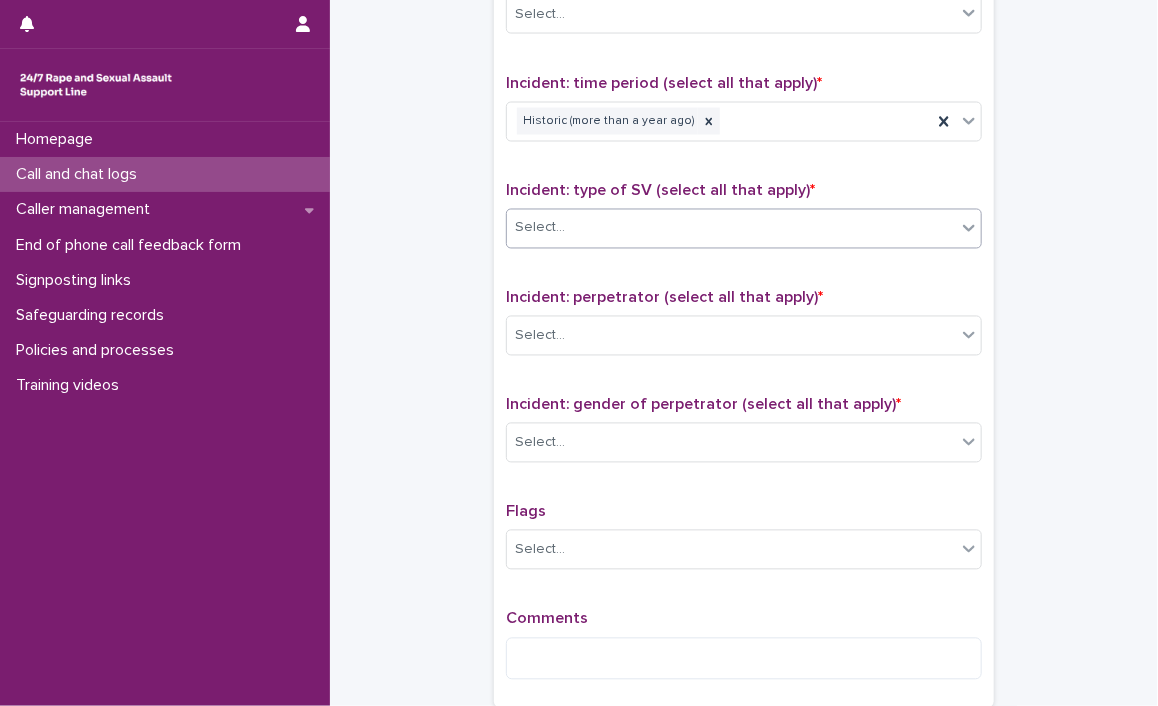 click on "Type of support received (select all that apply) Emotional support Signposted (select all that apply) Select... Incident: time period (select all that apply) * Historic (more than a year ago) Incident: type of SV (select all that apply) *   option Rape/assault by penetration, selected.     0 results available. Select is focused ,type to refine list, press Down to open the menu,  press left to focus selected values Select... Incident: perpetrator (select all that apply) * Select... Incident: gender of perpetrator (select all that apply) * Select... Flags Select... Comments" at bounding box center (744, 278) 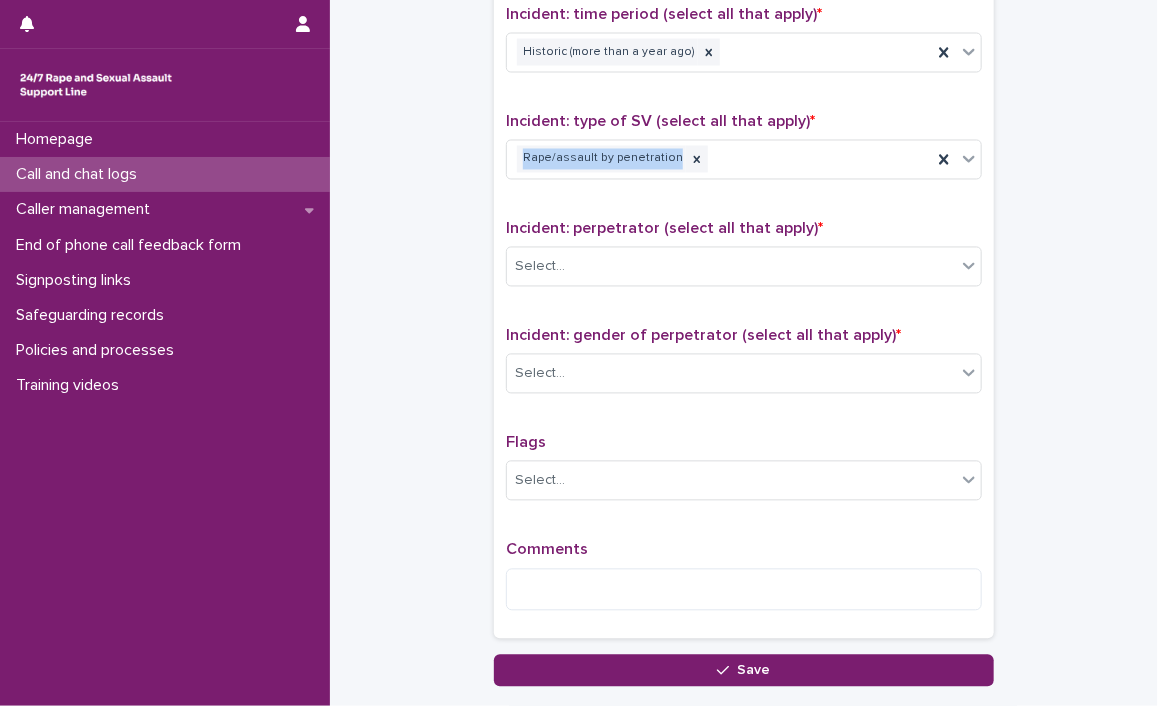 scroll, scrollTop: 1400, scrollLeft: 0, axis: vertical 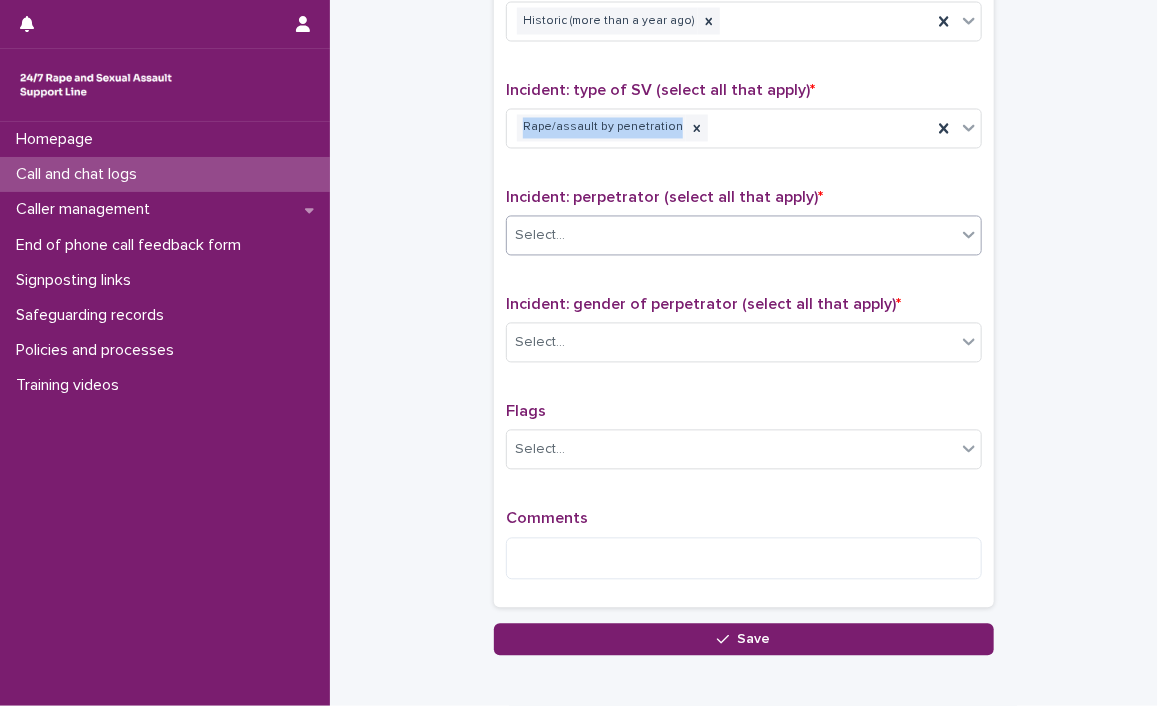 click 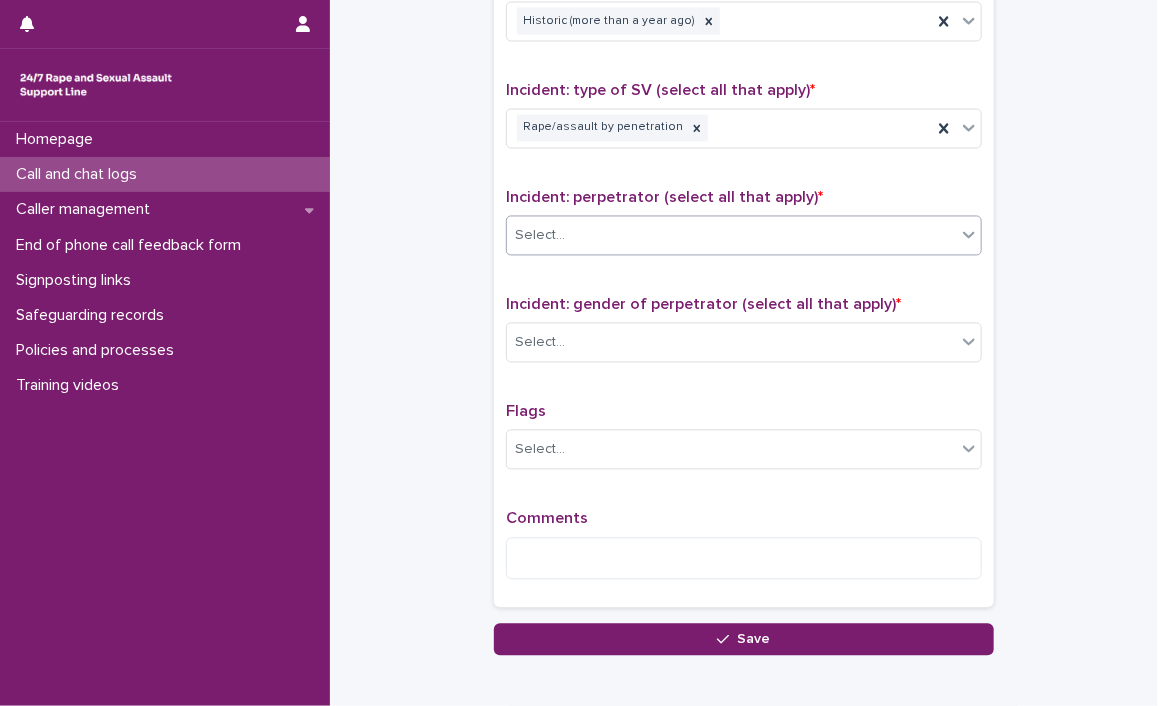 click 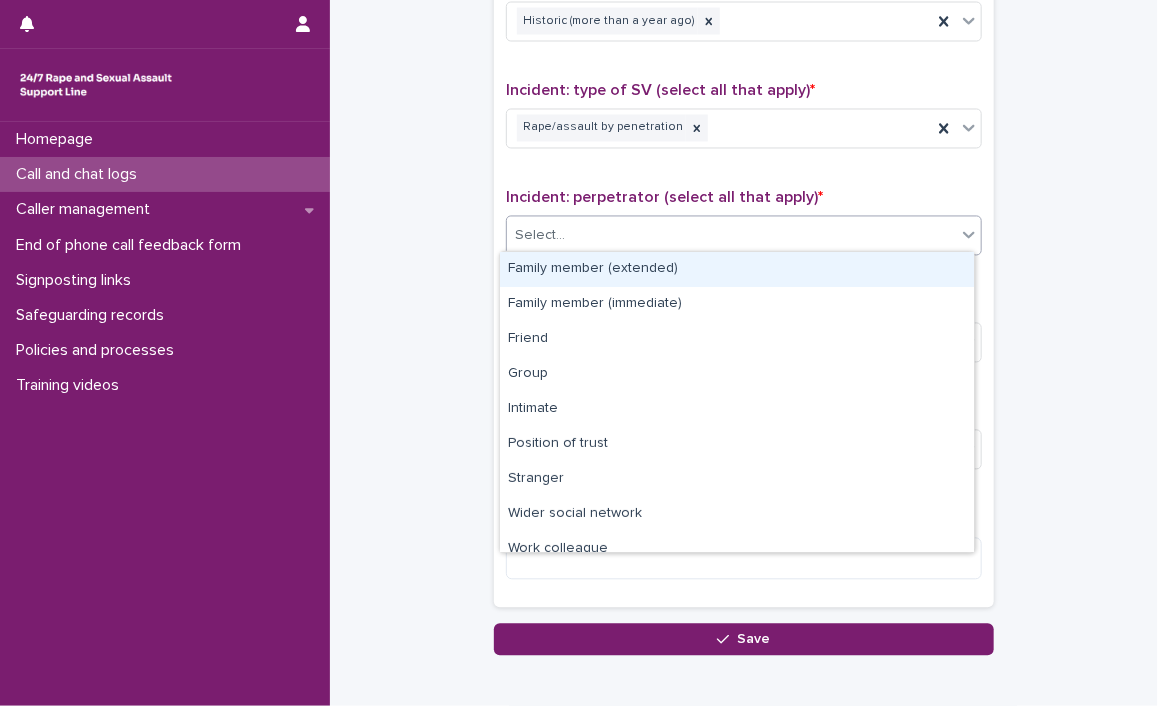 click 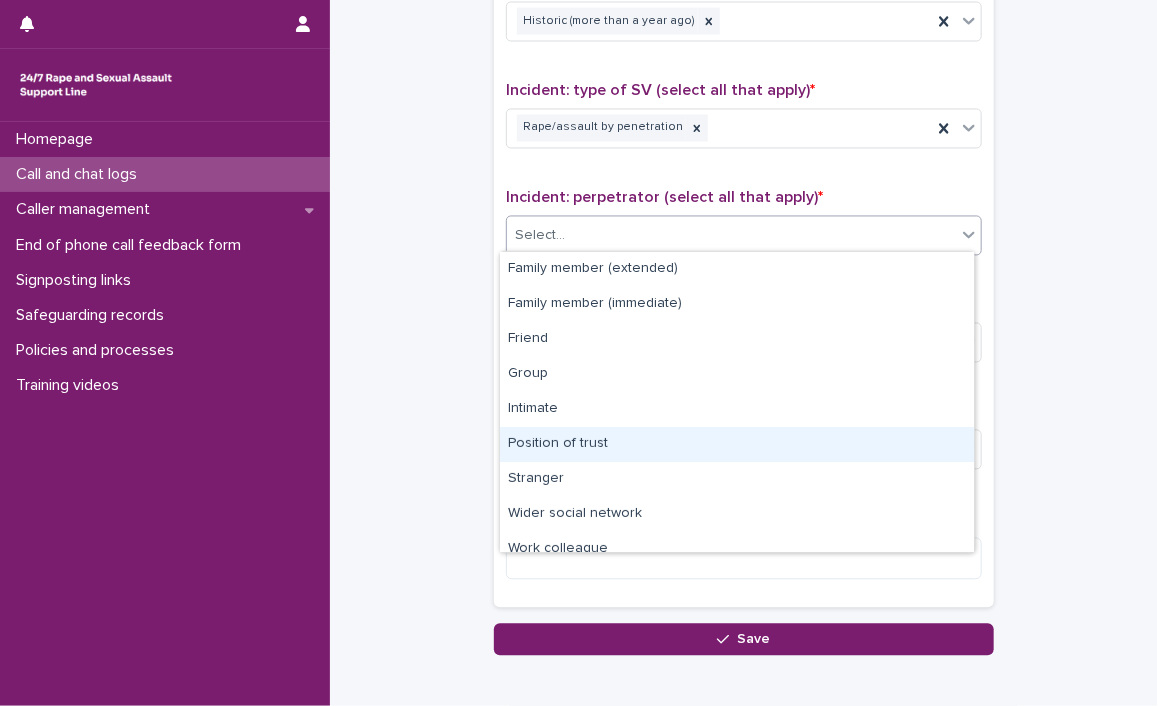 scroll, scrollTop: 84, scrollLeft: 0, axis: vertical 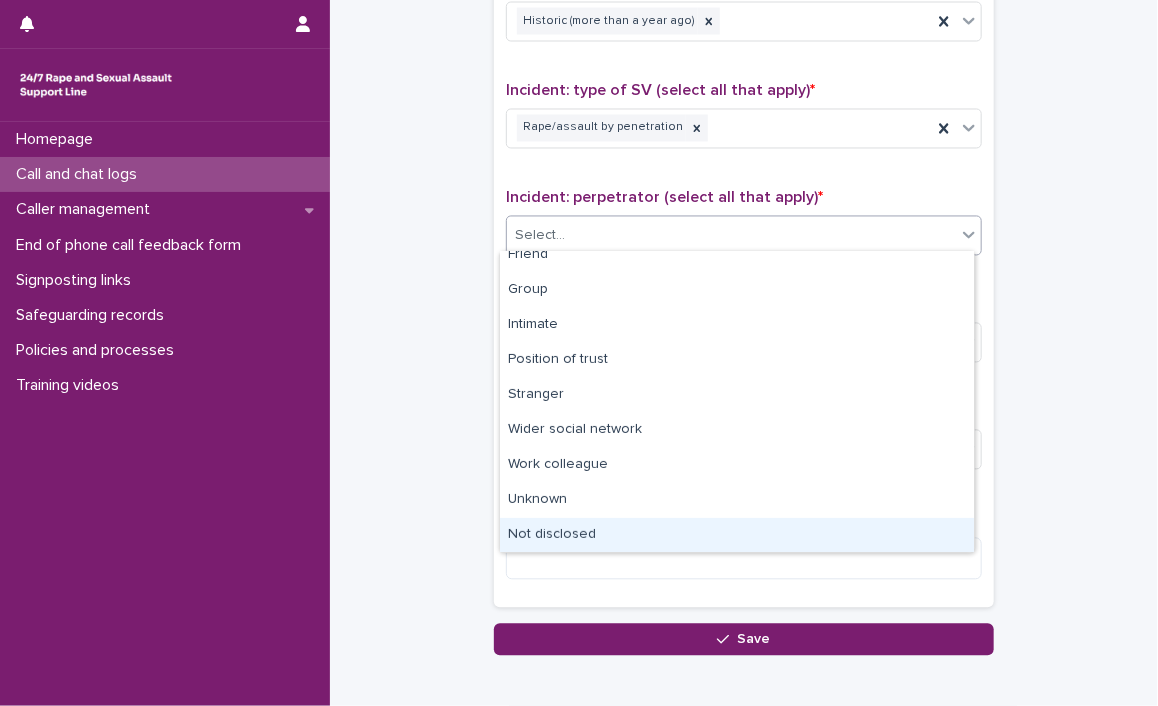 click on "Not disclosed" at bounding box center [737, 535] 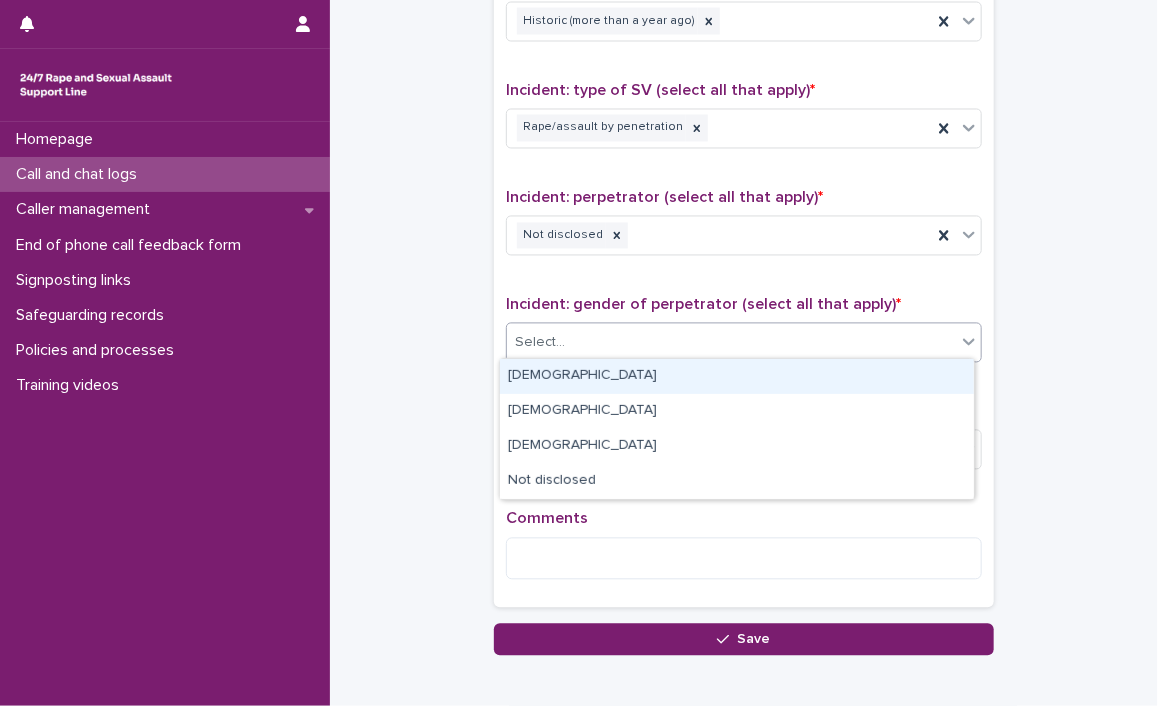 click 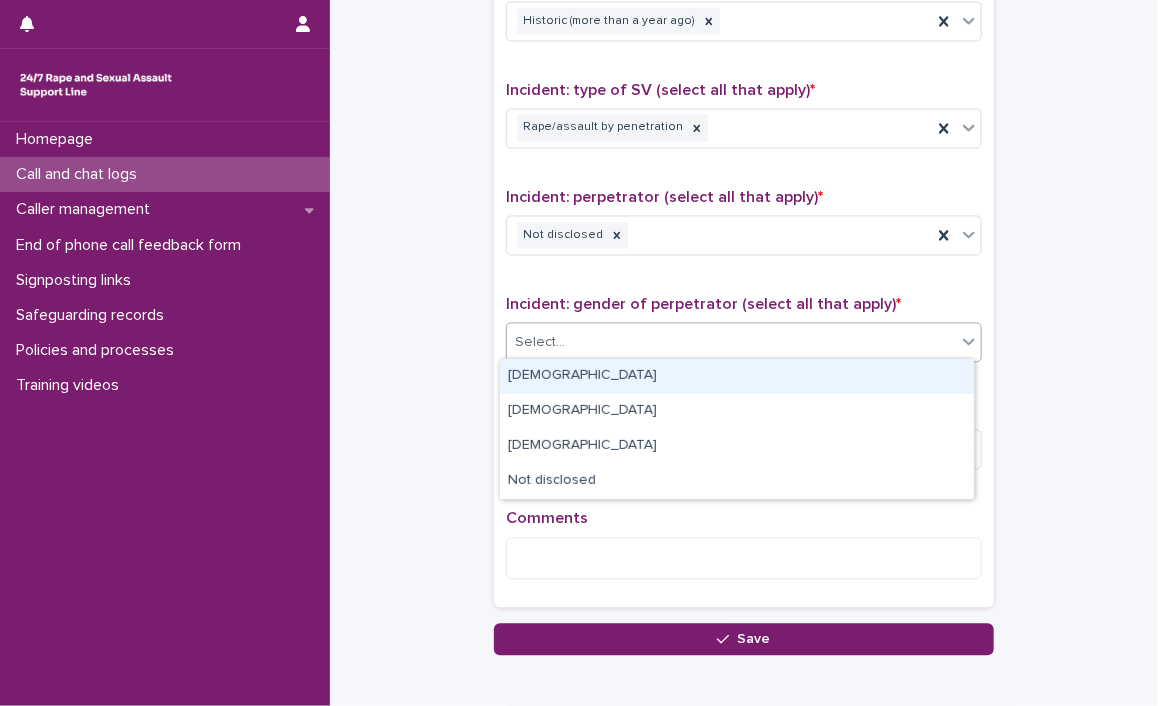 click on "[DEMOGRAPHIC_DATA]" at bounding box center [737, 376] 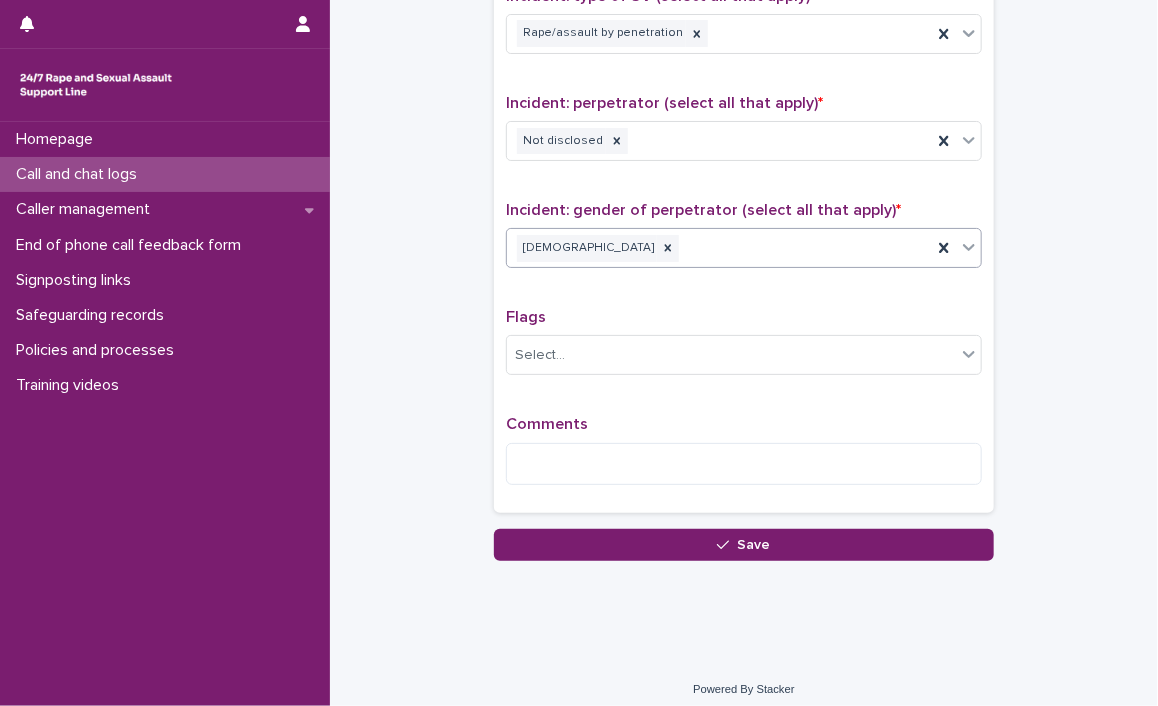 scroll, scrollTop: 1500, scrollLeft: 0, axis: vertical 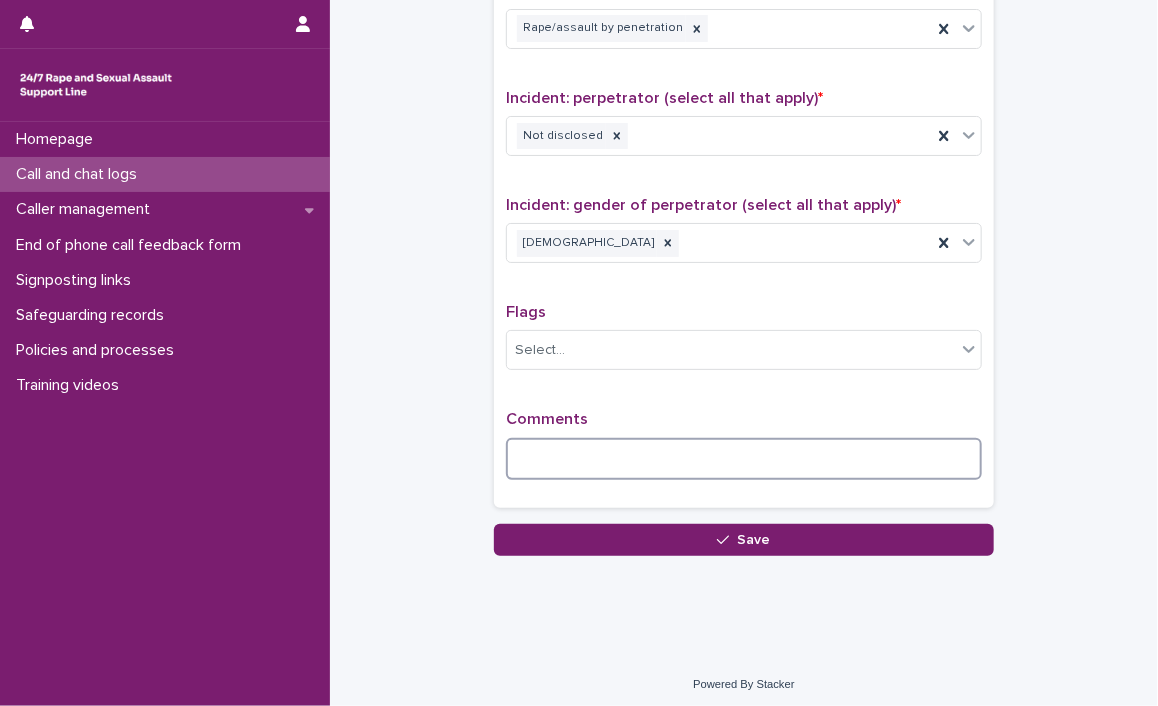 click at bounding box center (744, 459) 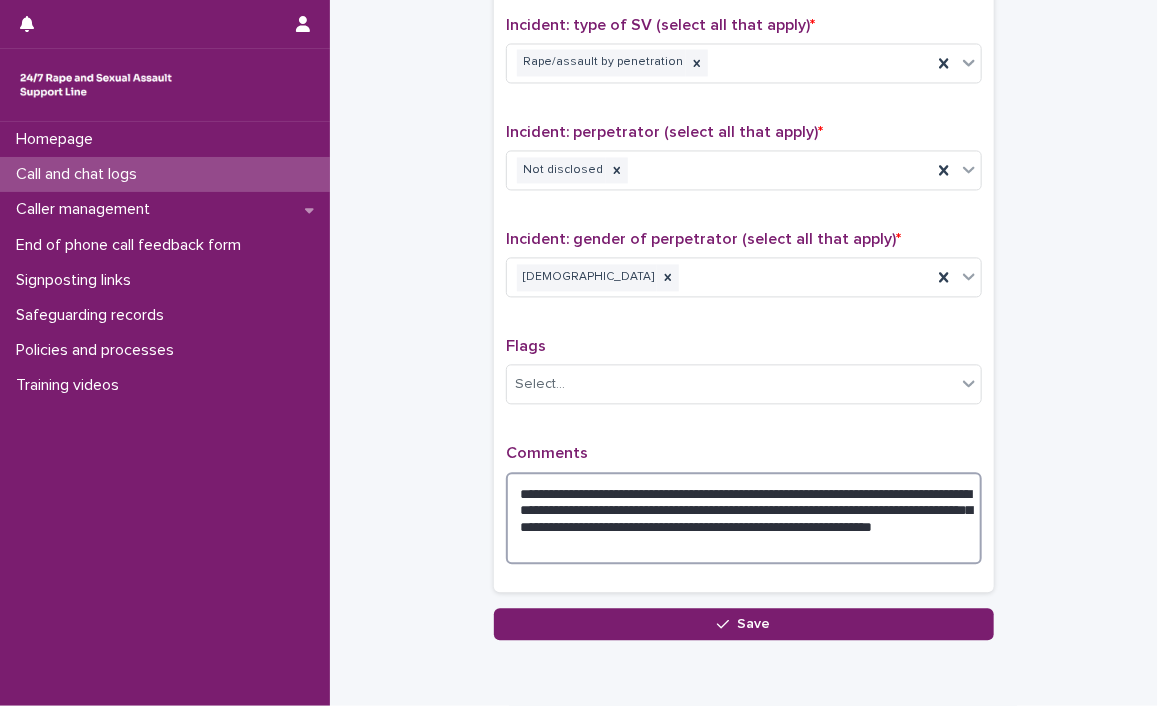 scroll, scrollTop: 1550, scrollLeft: 0, axis: vertical 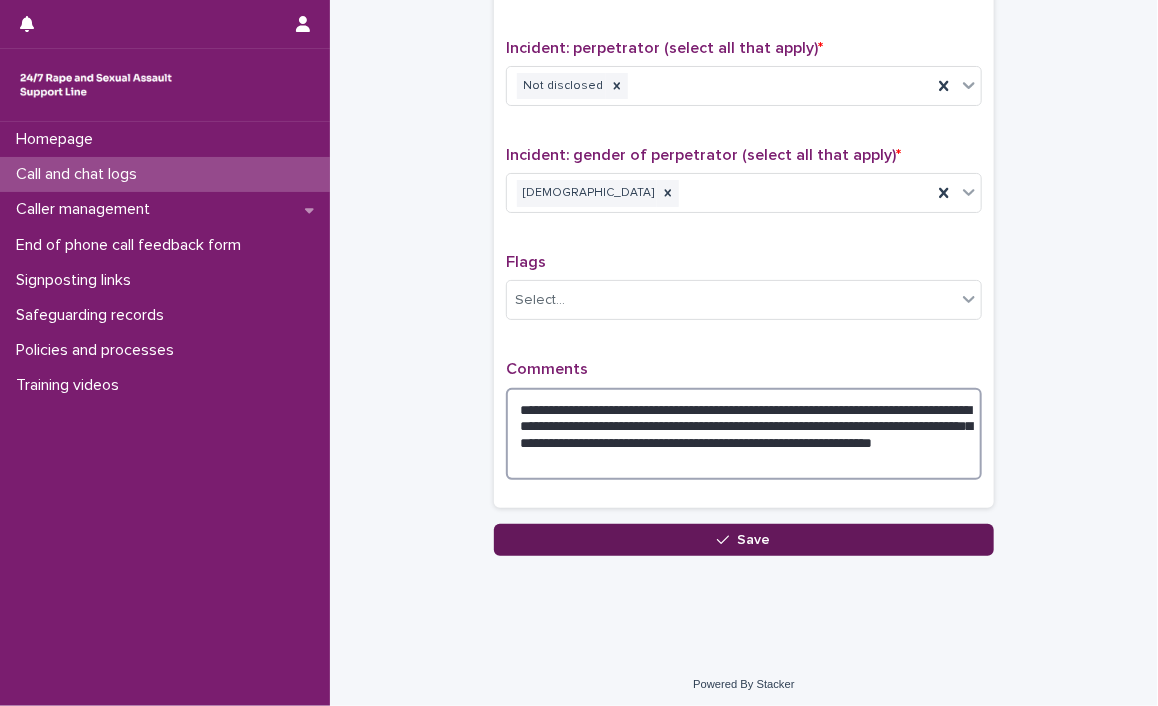 type on "**********" 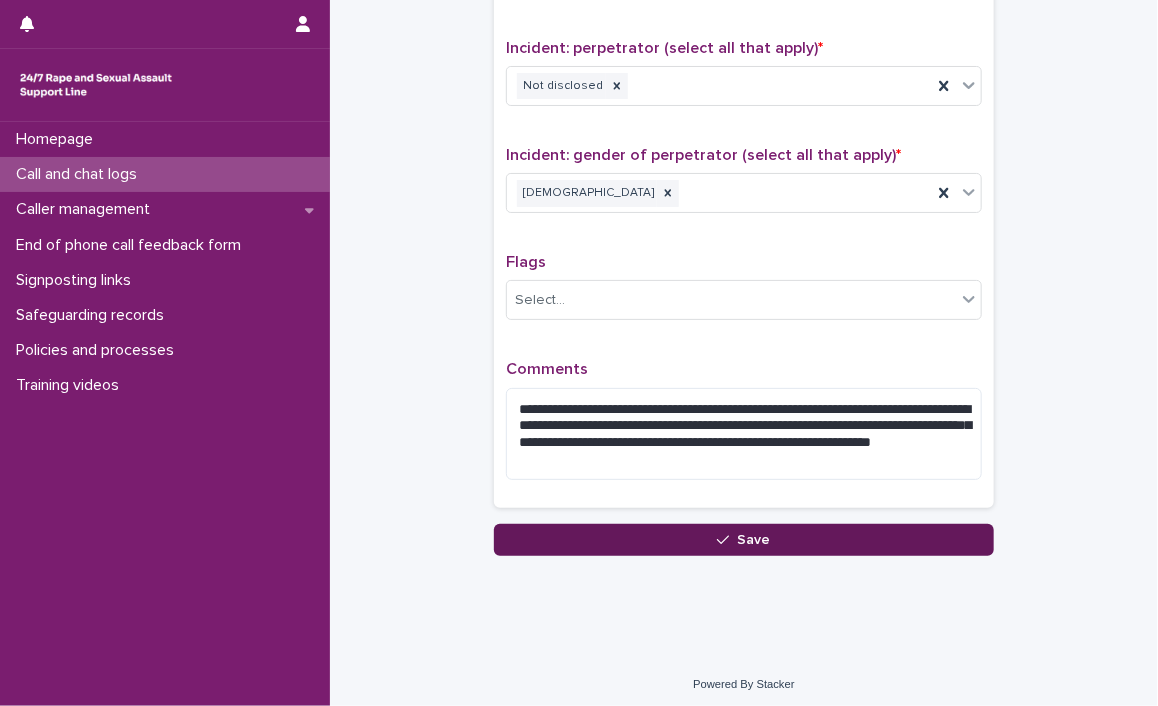 click on "Save" at bounding box center (744, 540) 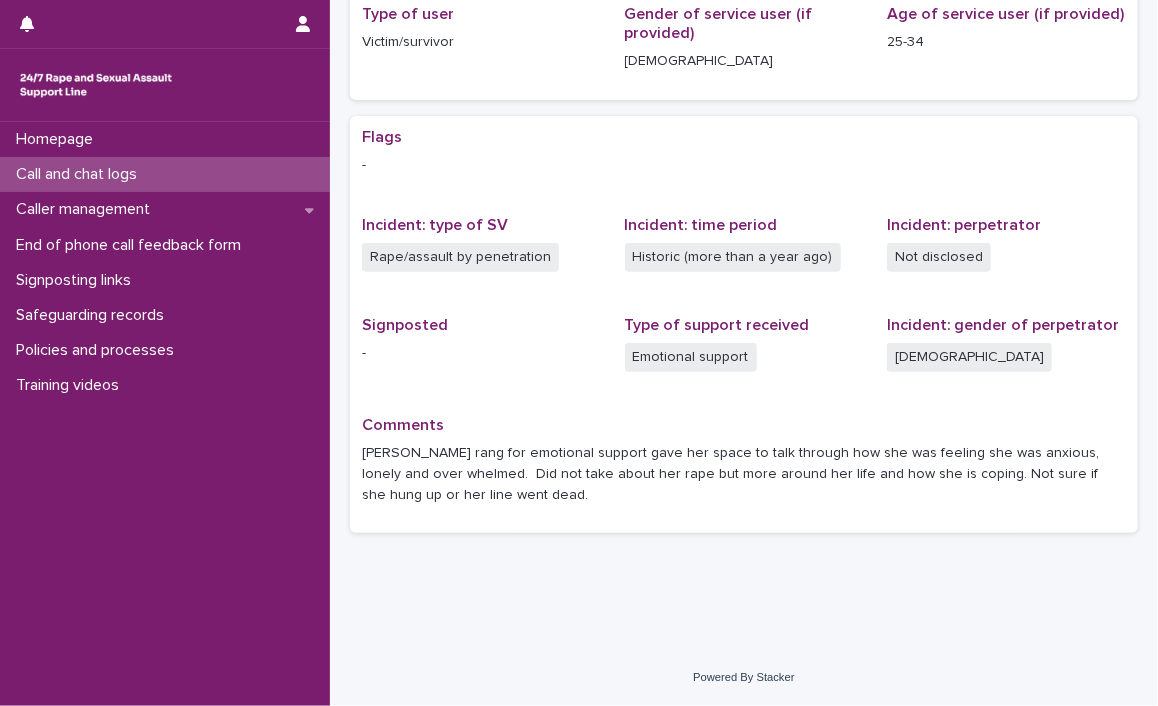 scroll, scrollTop: 0, scrollLeft: 0, axis: both 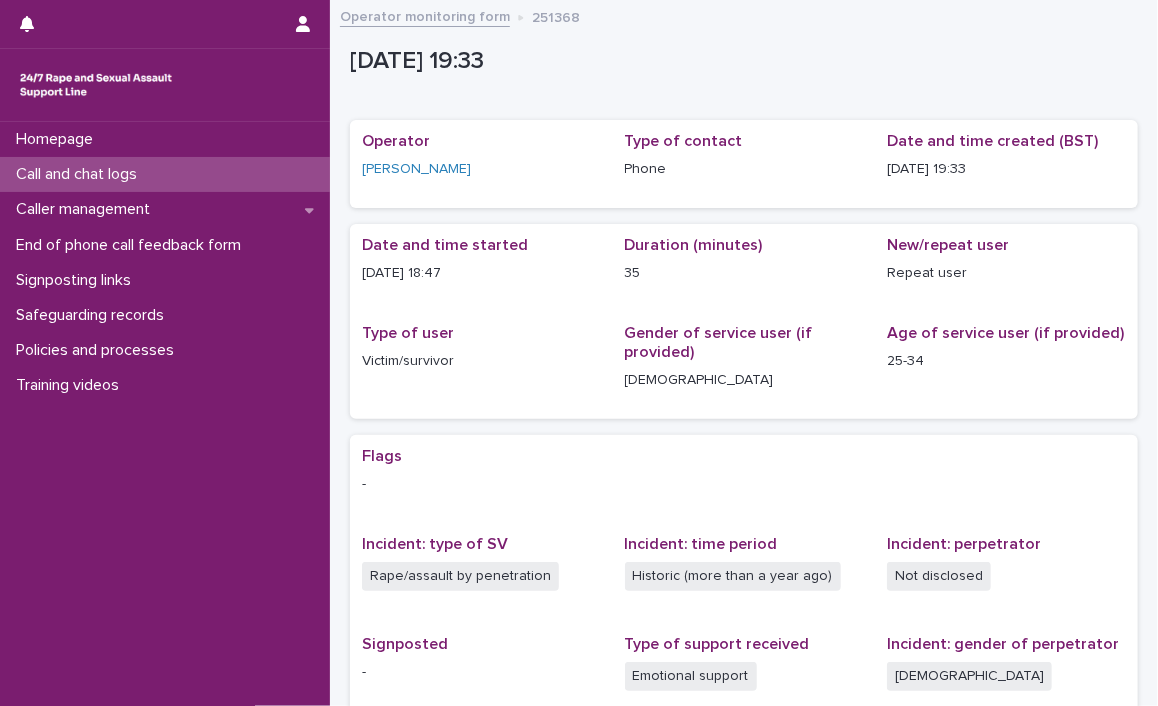 click on "Call and chat logs" at bounding box center [80, 174] 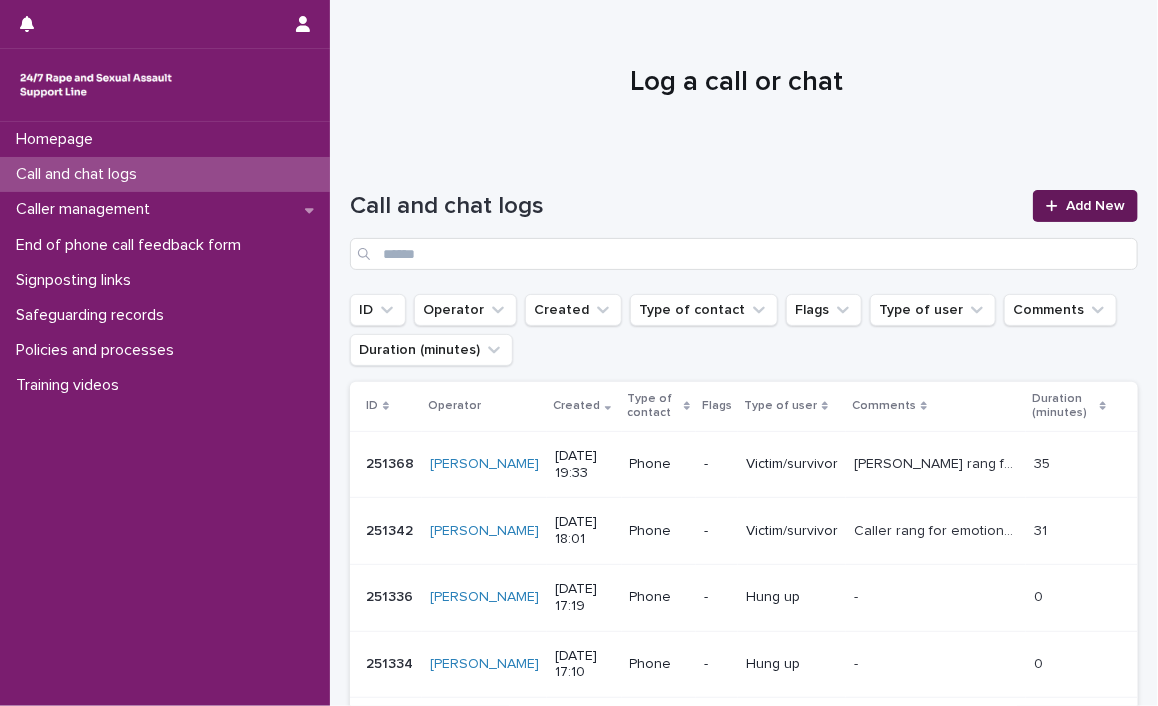 click on "Add New" at bounding box center [1095, 206] 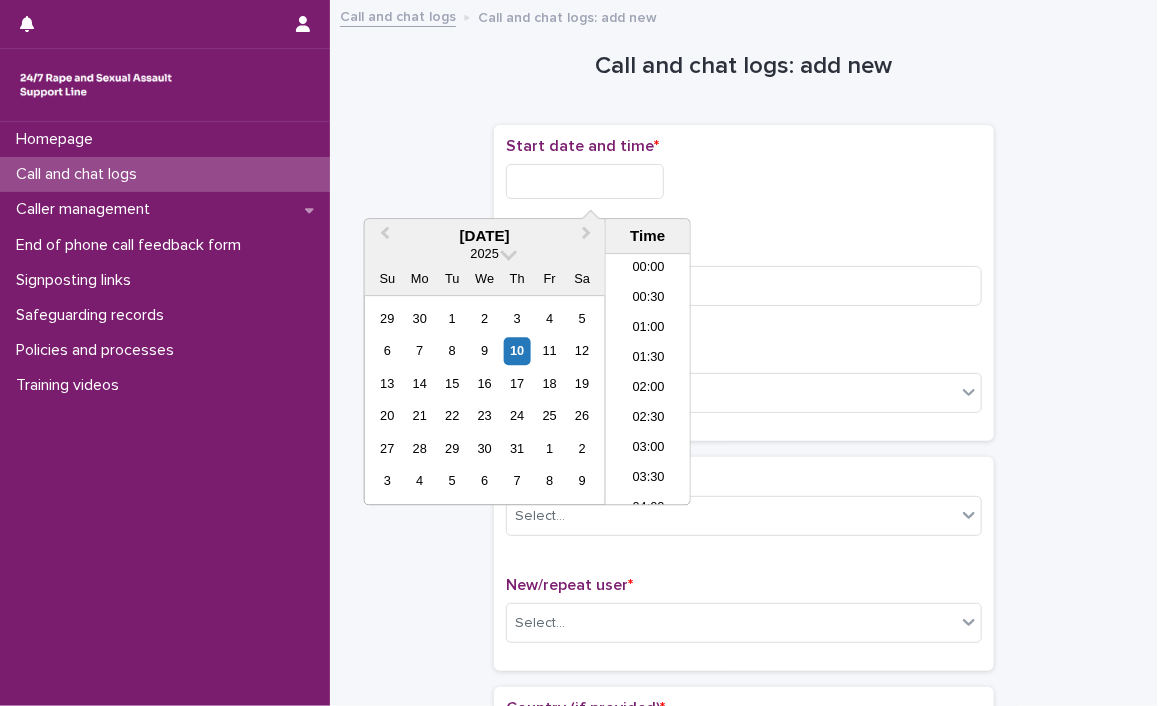 click at bounding box center [585, 181] 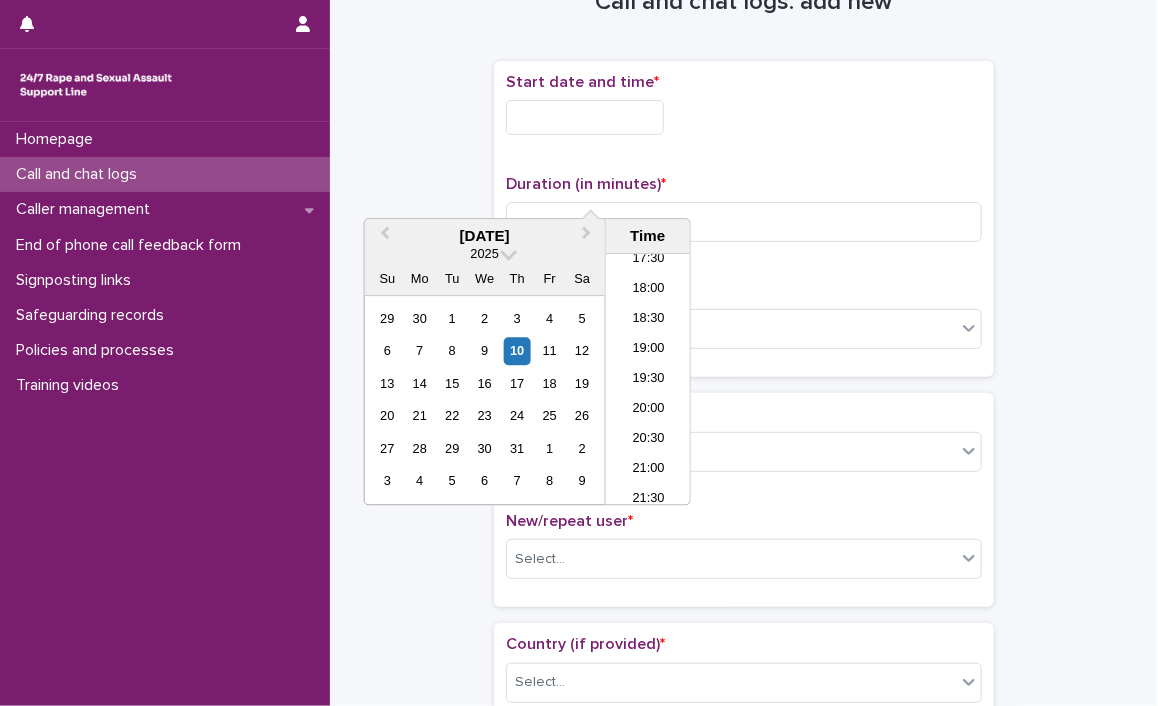 scroll, scrollTop: 100, scrollLeft: 0, axis: vertical 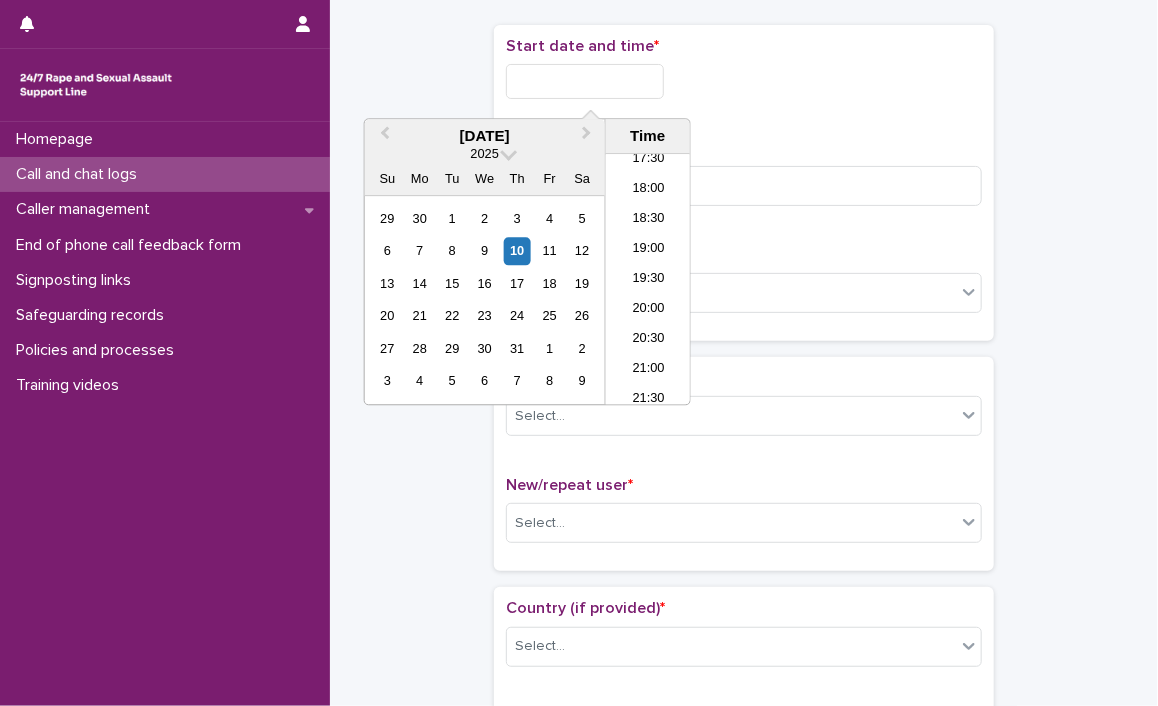 drag, startPoint x: 636, startPoint y: 275, endPoint x: 636, endPoint y: 239, distance: 36 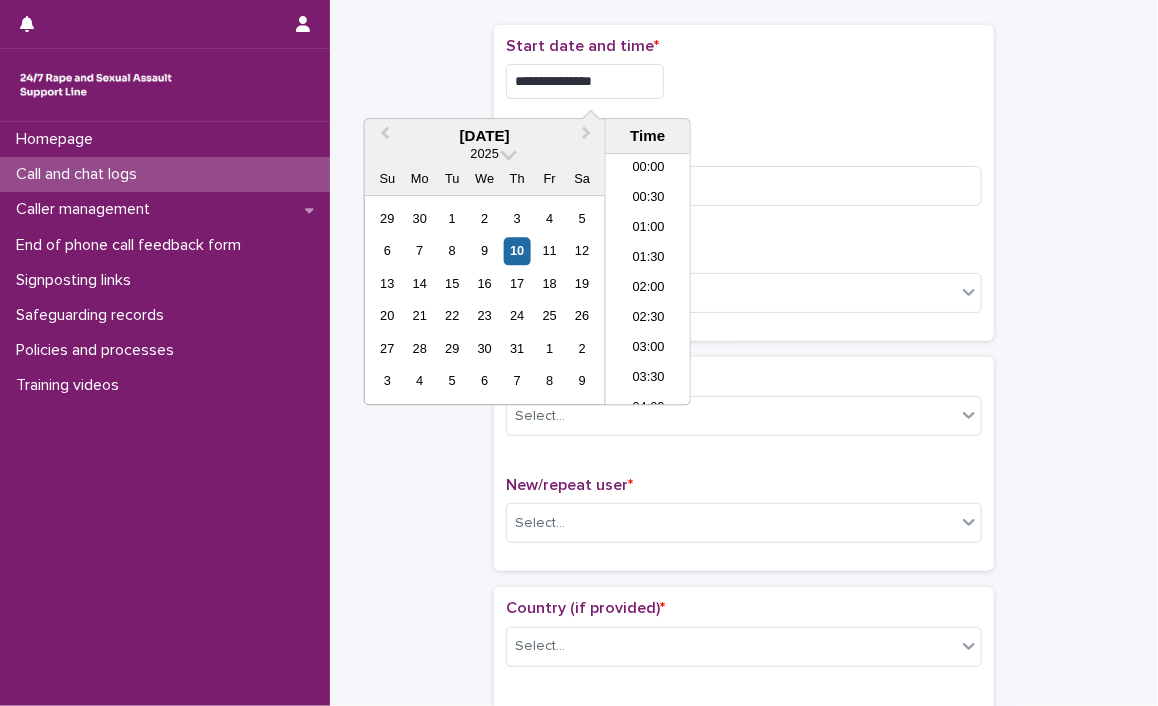 click on "**********" at bounding box center [585, 81] 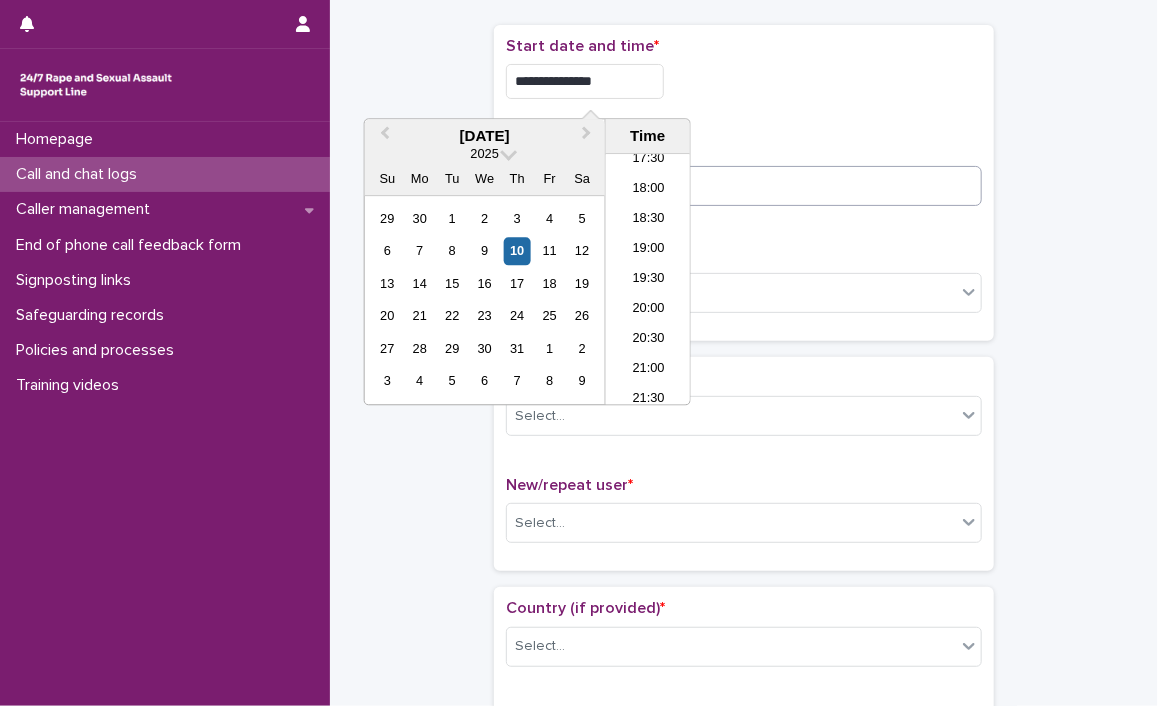 type on "**********" 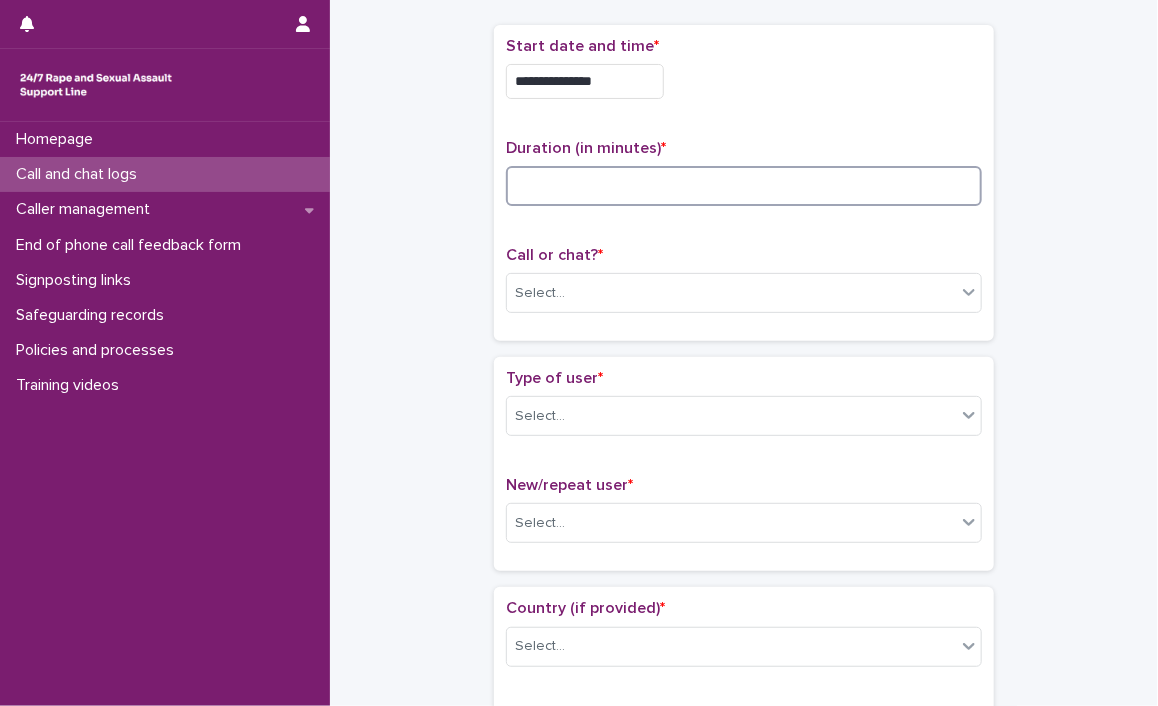 click at bounding box center [744, 186] 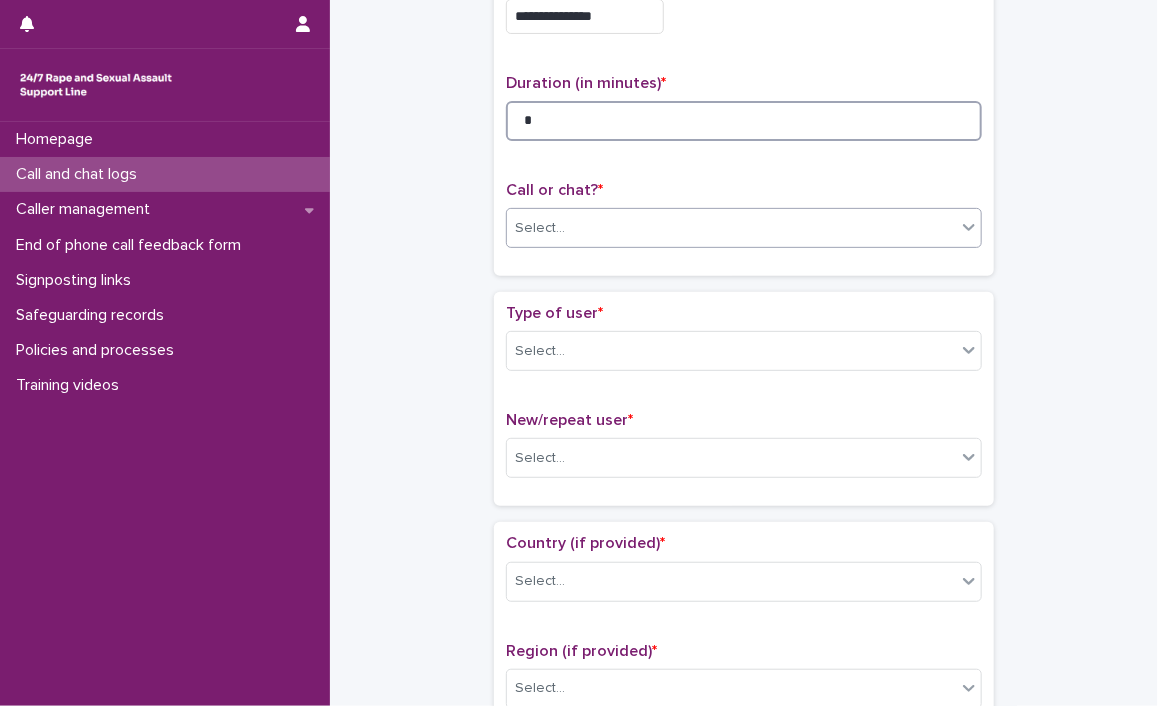 scroll, scrollTop: 200, scrollLeft: 0, axis: vertical 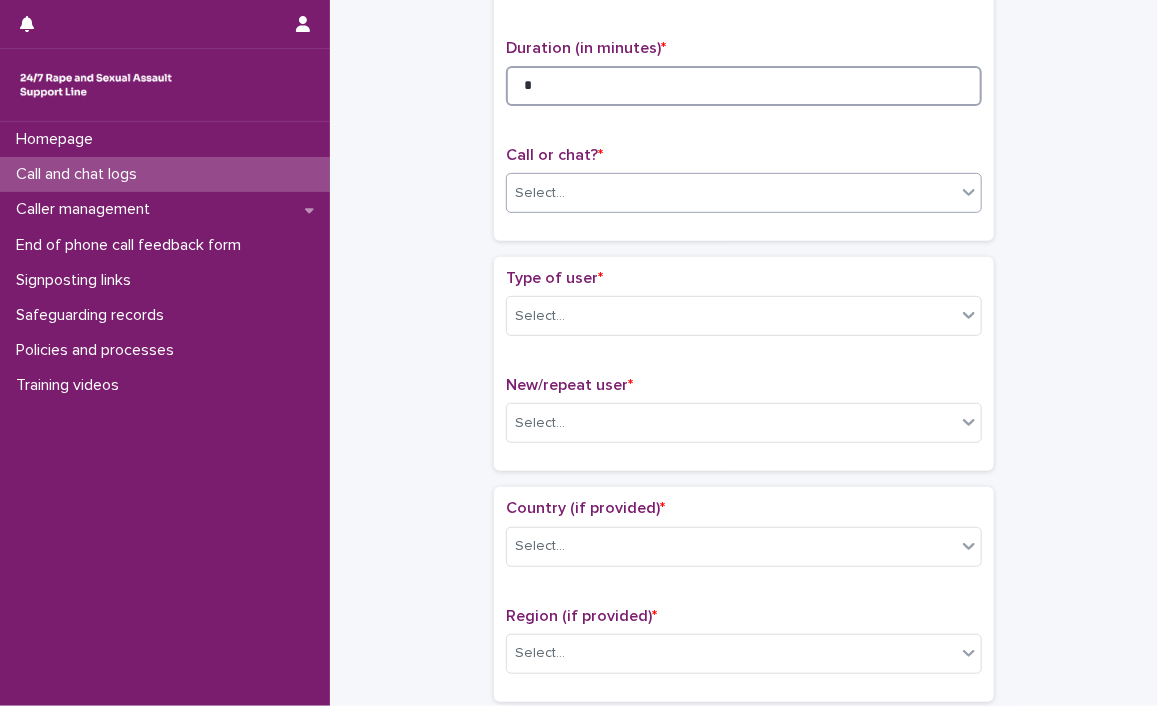 type on "*" 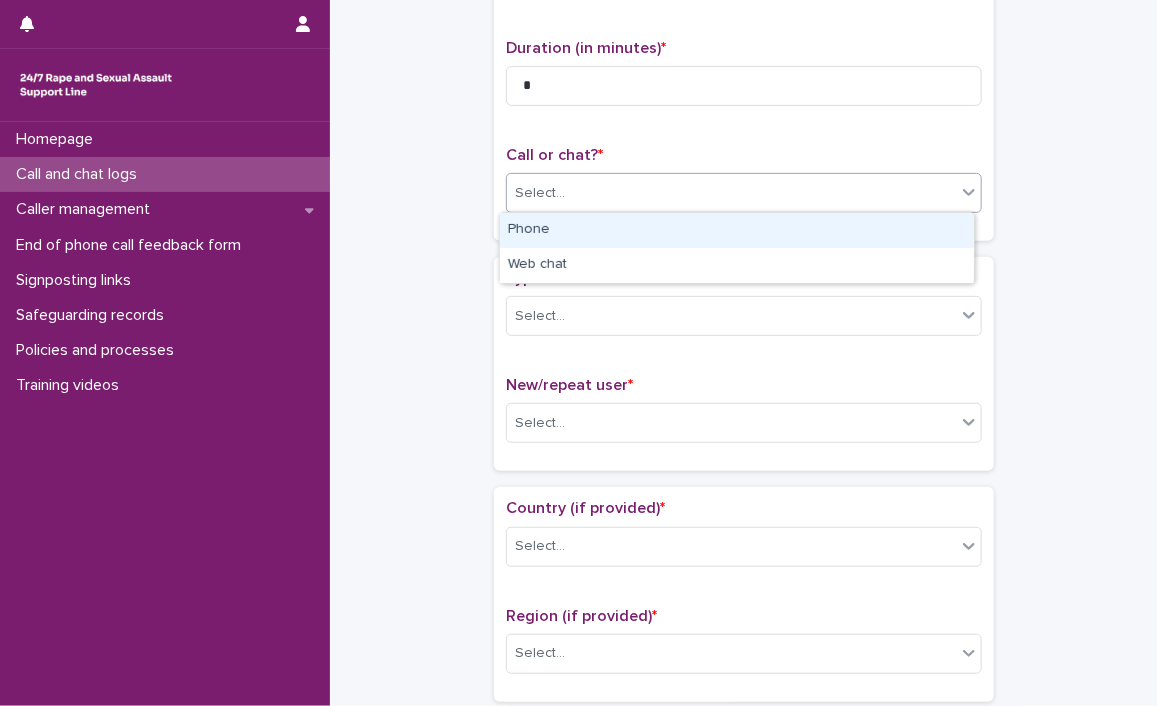 click 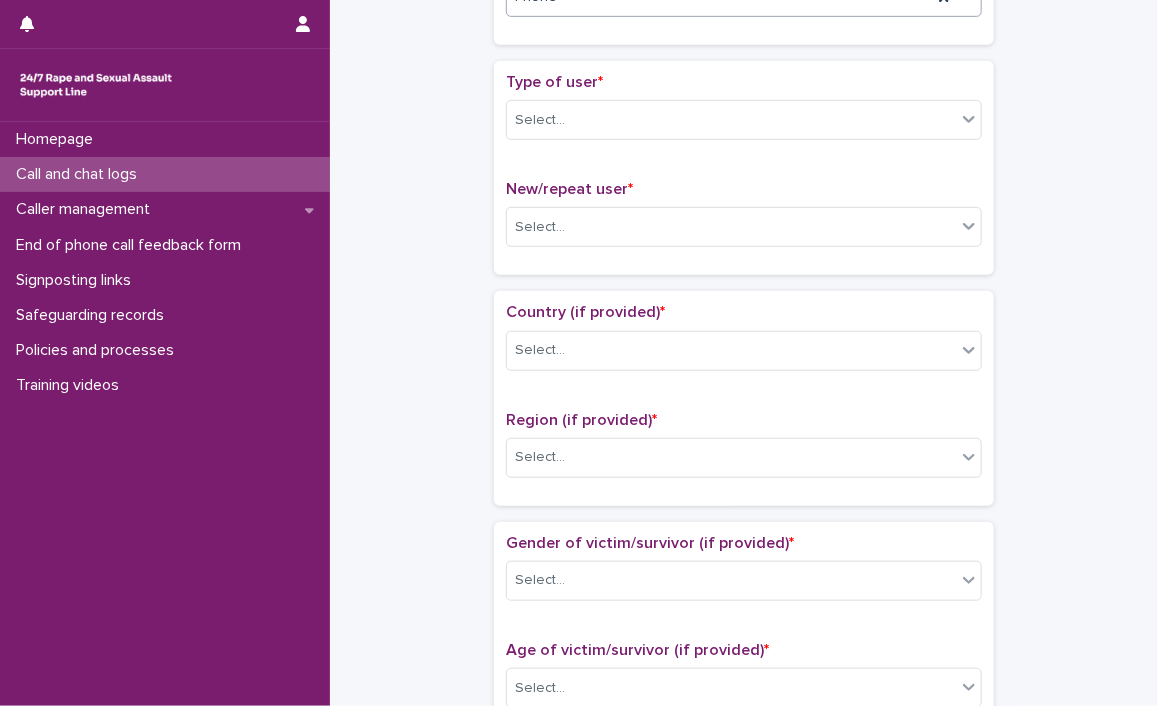 scroll, scrollTop: 400, scrollLeft: 0, axis: vertical 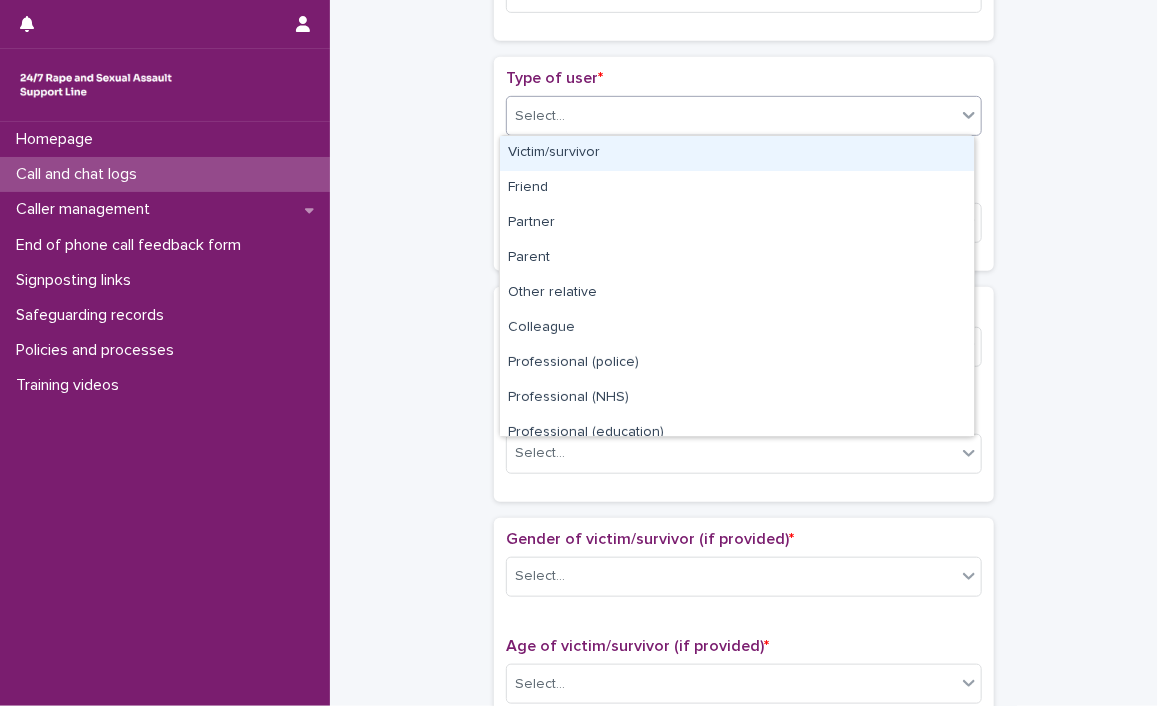 click 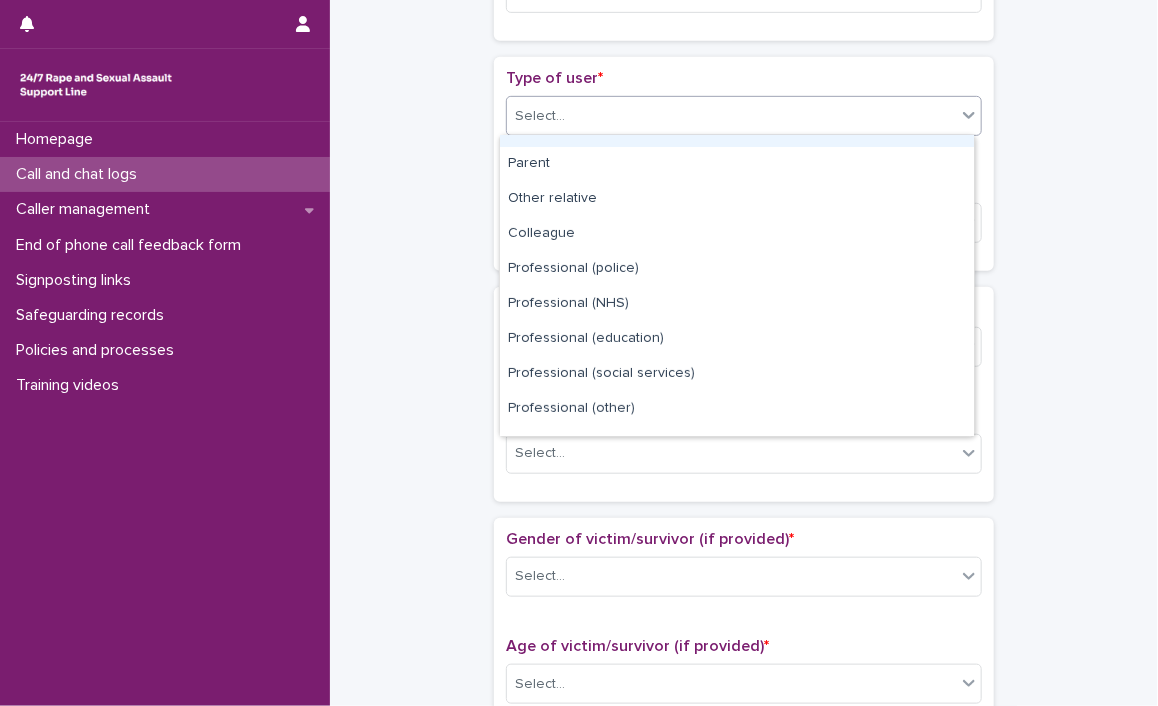 scroll, scrollTop: 224, scrollLeft: 0, axis: vertical 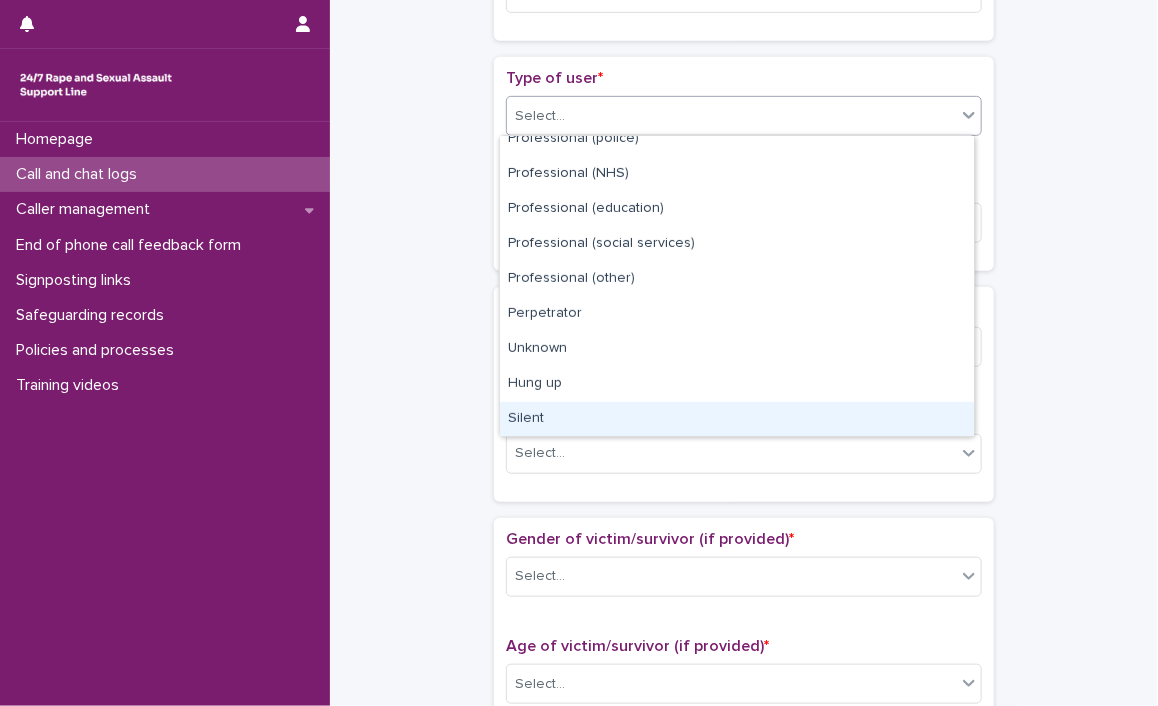 click on "Silent" at bounding box center (737, 419) 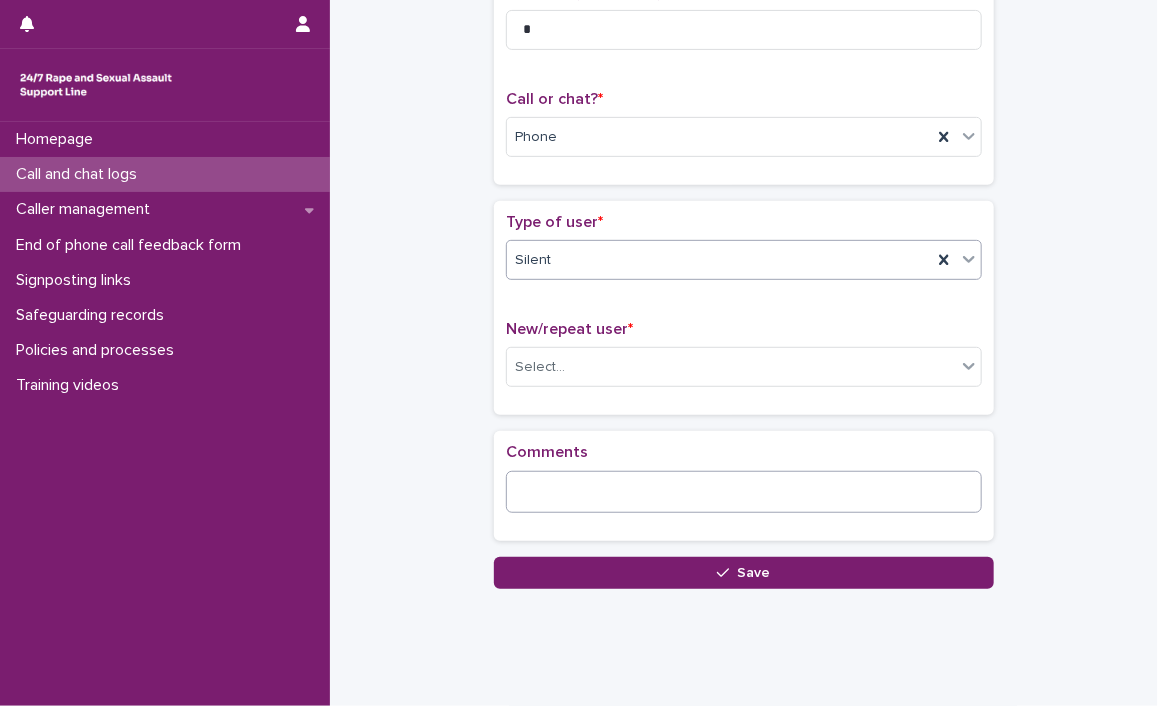scroll, scrollTop: 293, scrollLeft: 0, axis: vertical 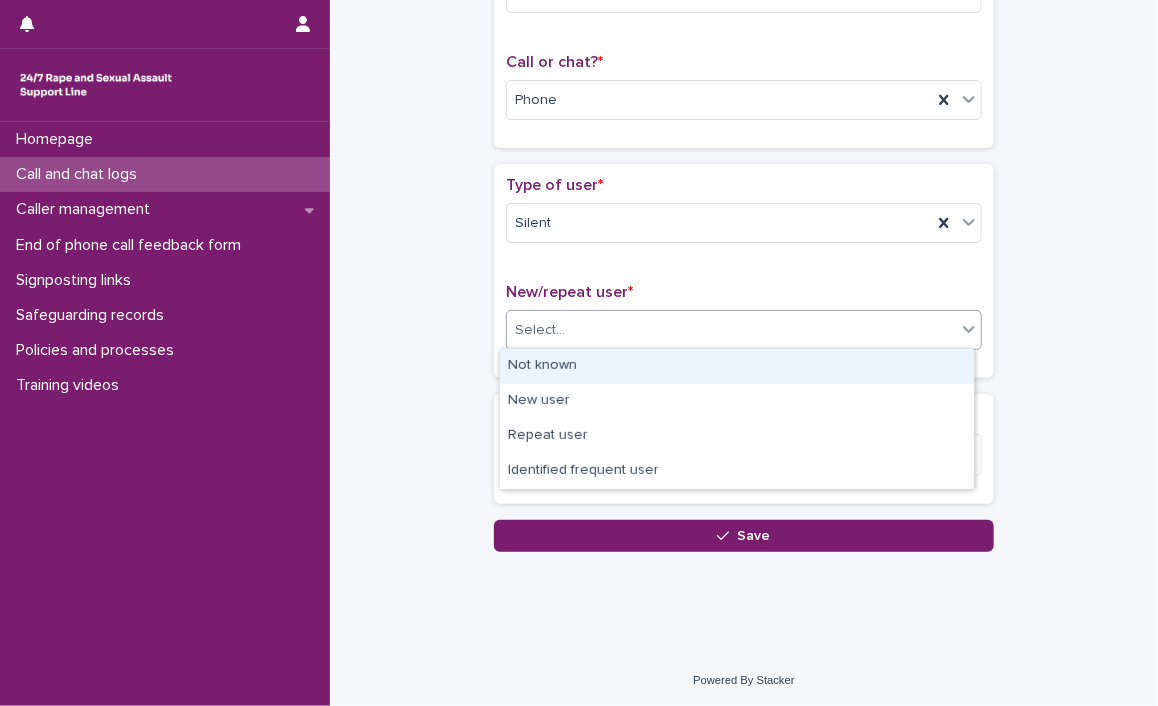 click 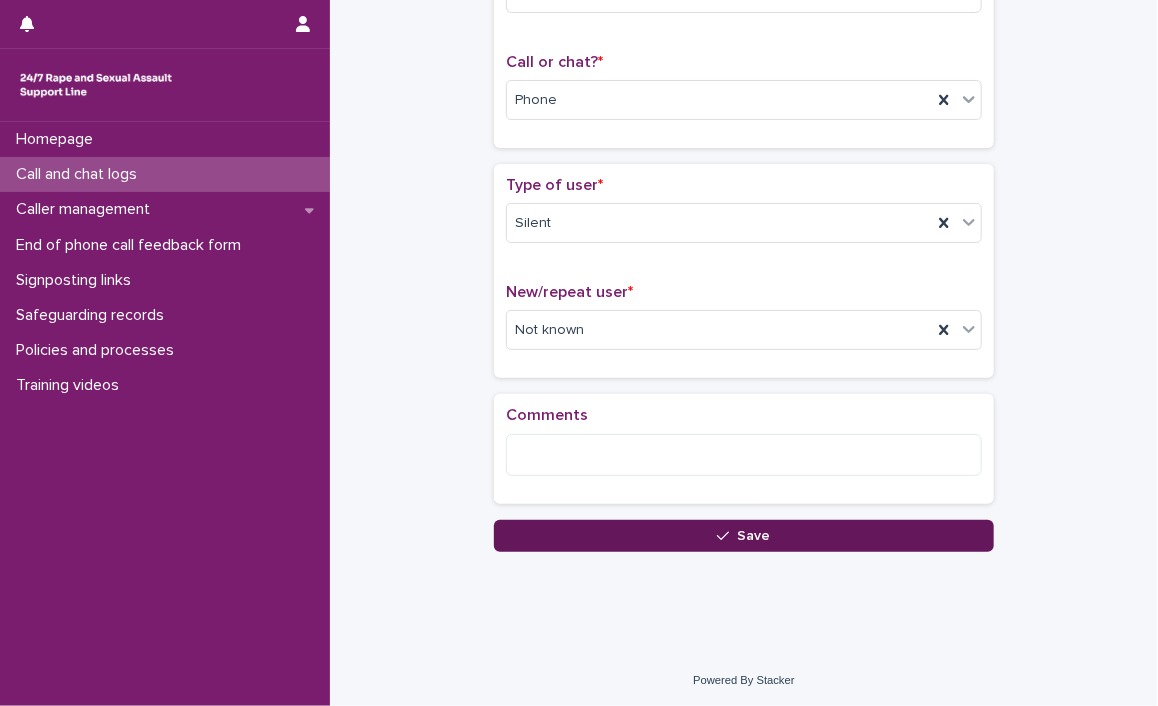click on "Save" at bounding box center (754, 536) 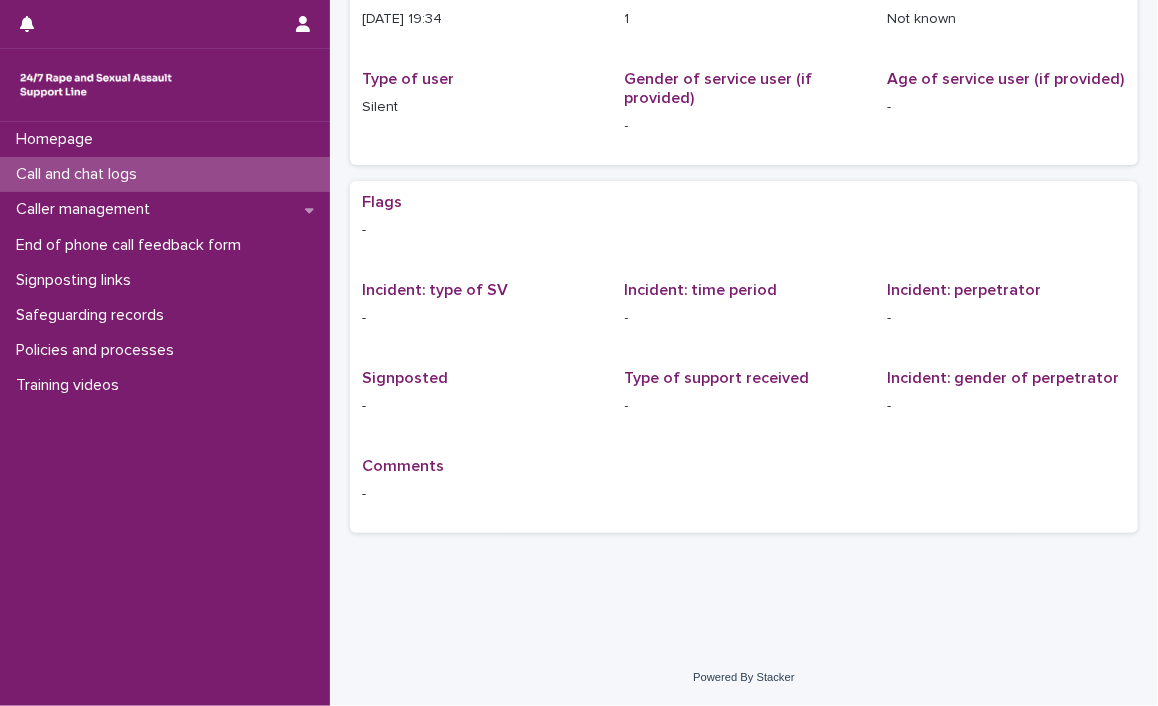 scroll, scrollTop: 0, scrollLeft: 0, axis: both 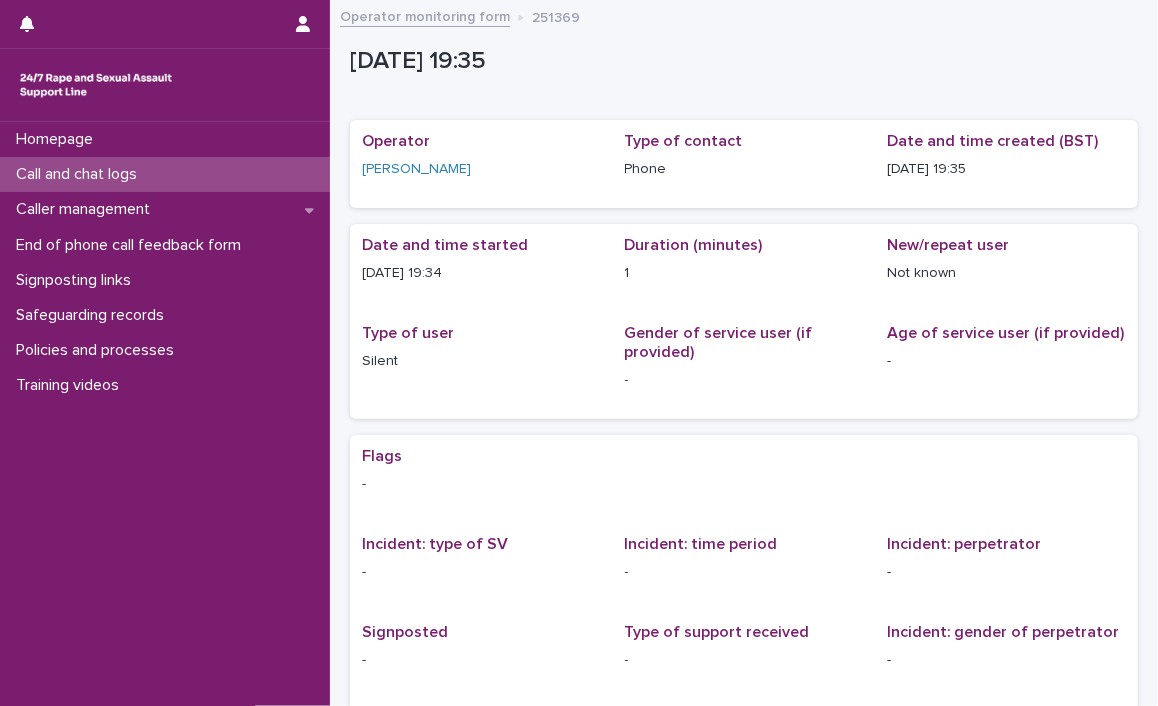 click on "Call and chat logs" at bounding box center [80, 174] 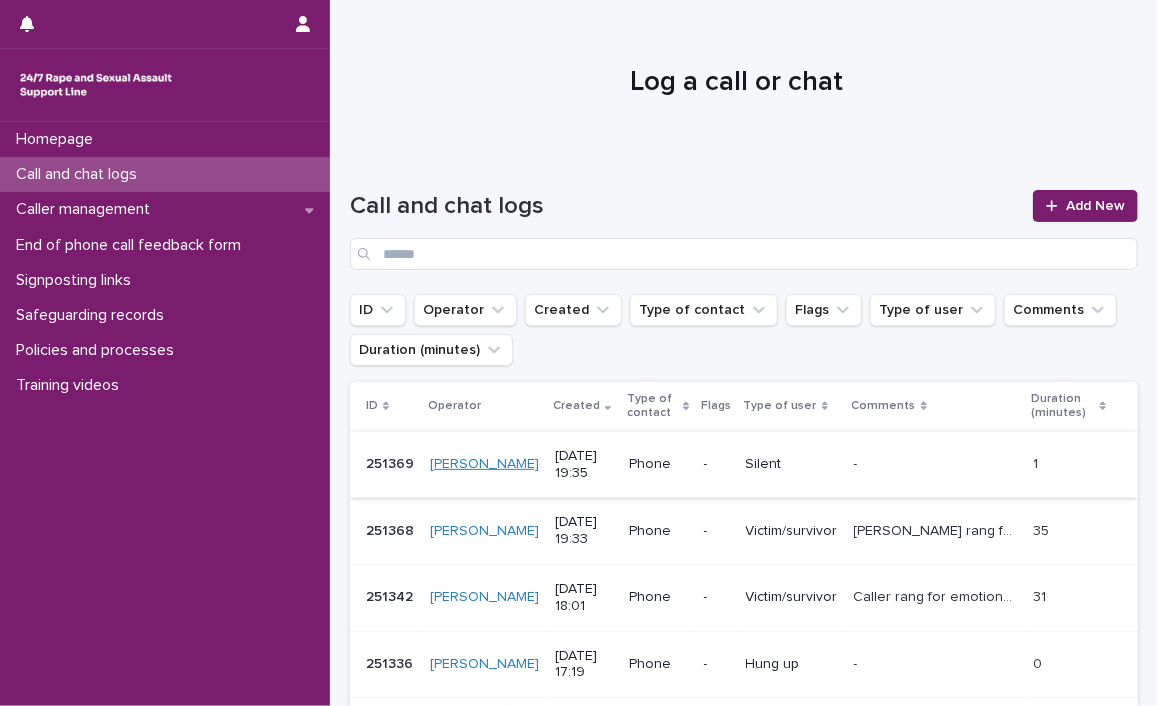 click on "[PERSON_NAME]" at bounding box center [484, 464] 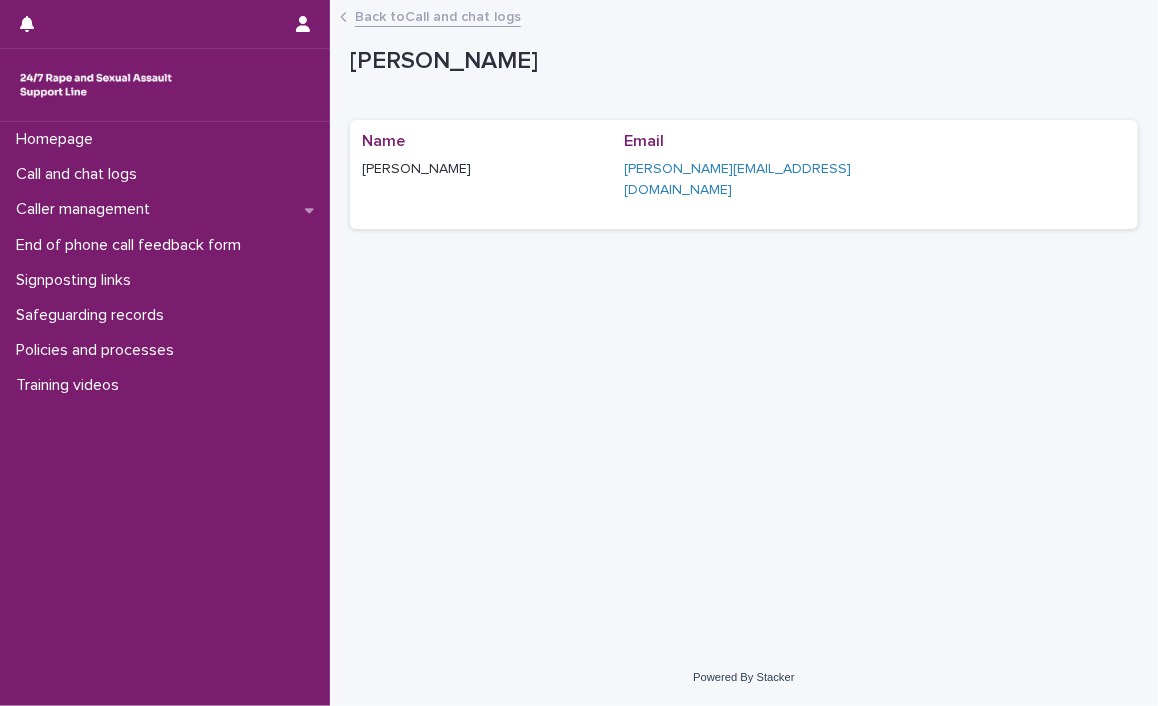 click on "[PERSON_NAME][EMAIL_ADDRESS][DOMAIN_NAME]" at bounding box center [738, 179] 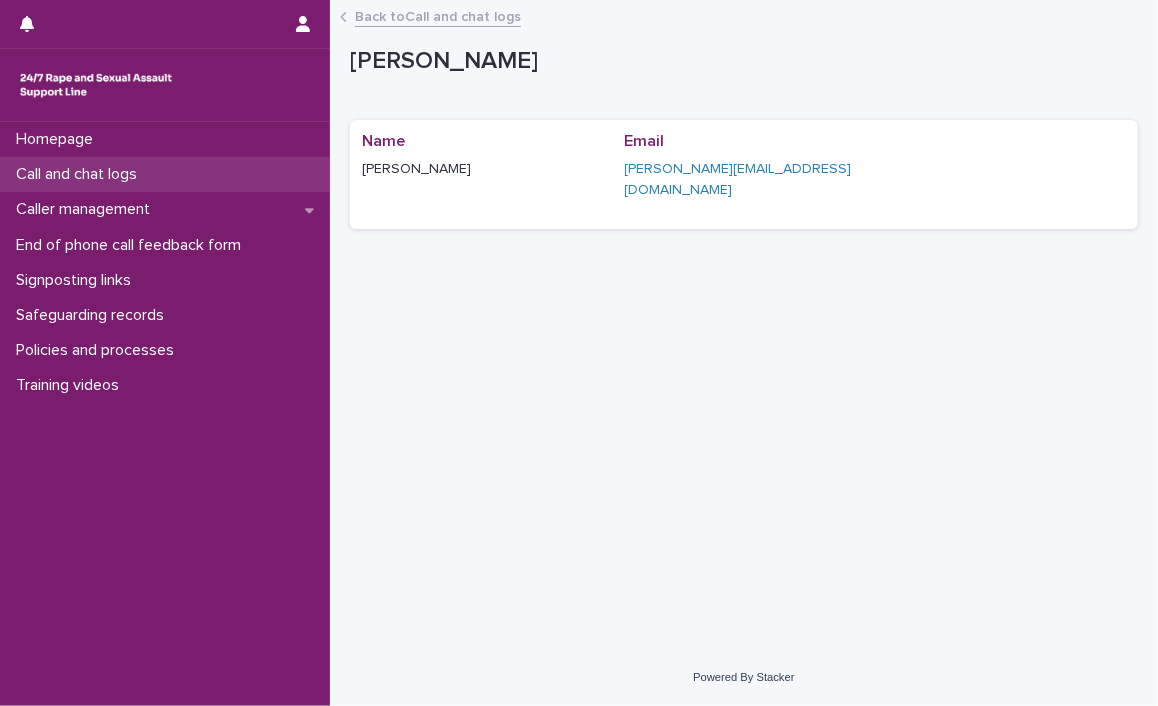 click on "Call and chat logs" at bounding box center (165, 174) 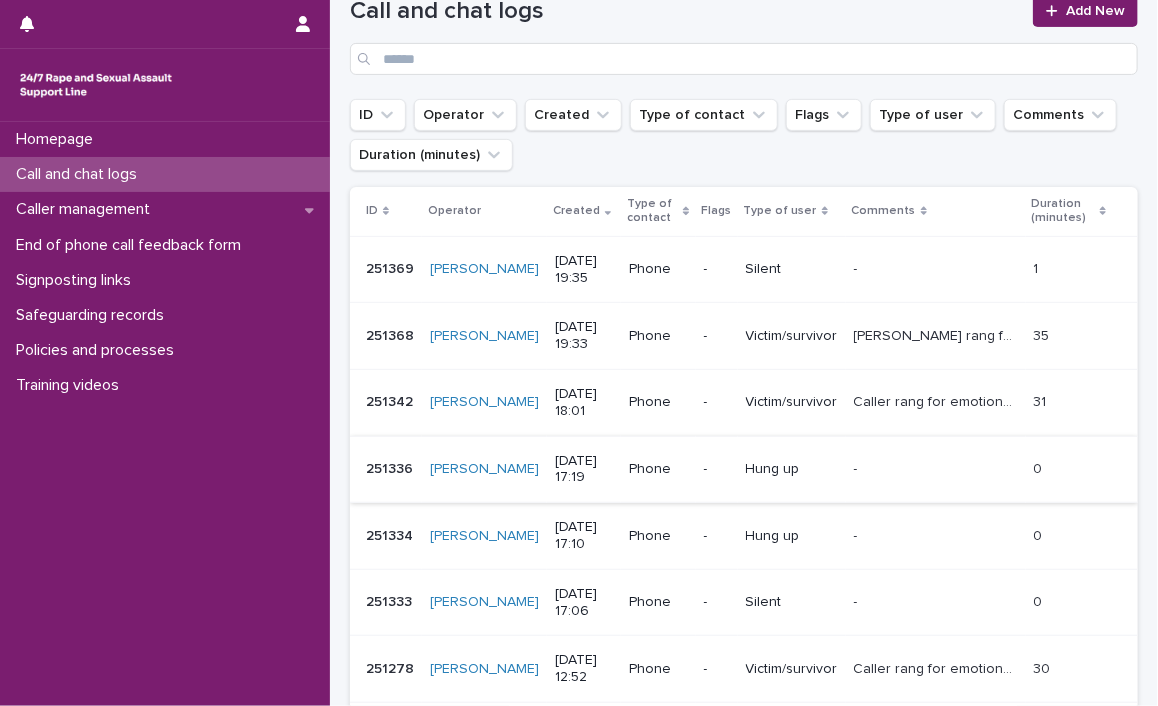 scroll, scrollTop: 200, scrollLeft: 0, axis: vertical 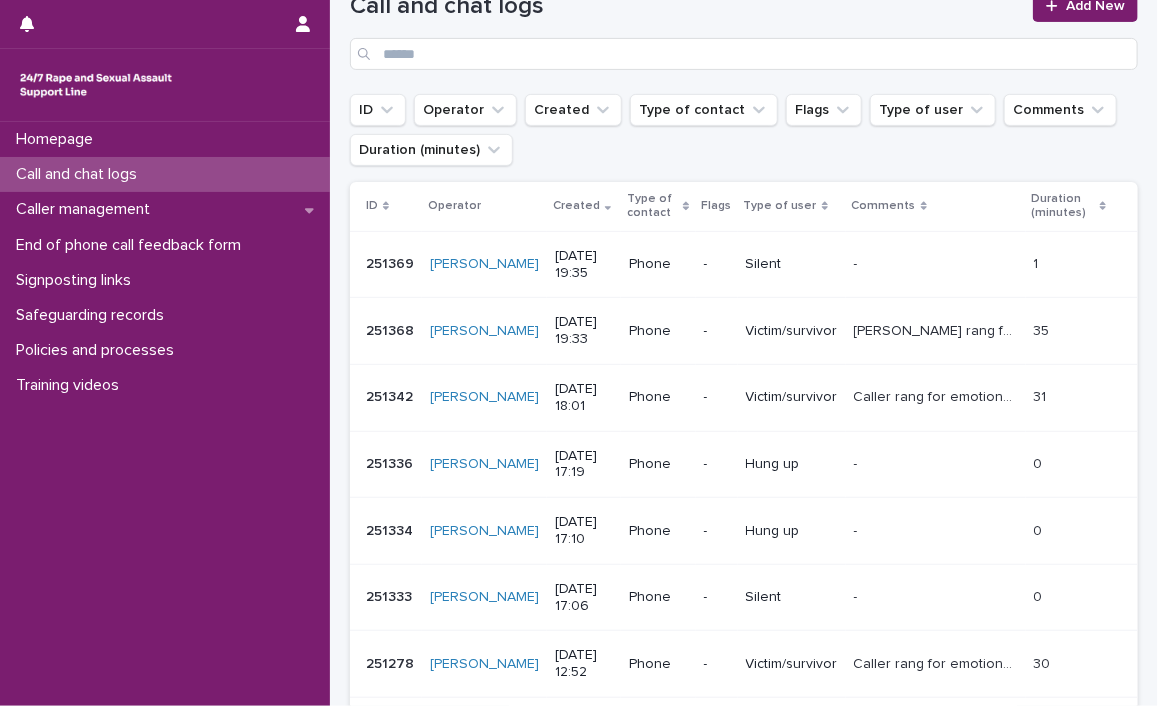click on "251369" at bounding box center (392, 262) 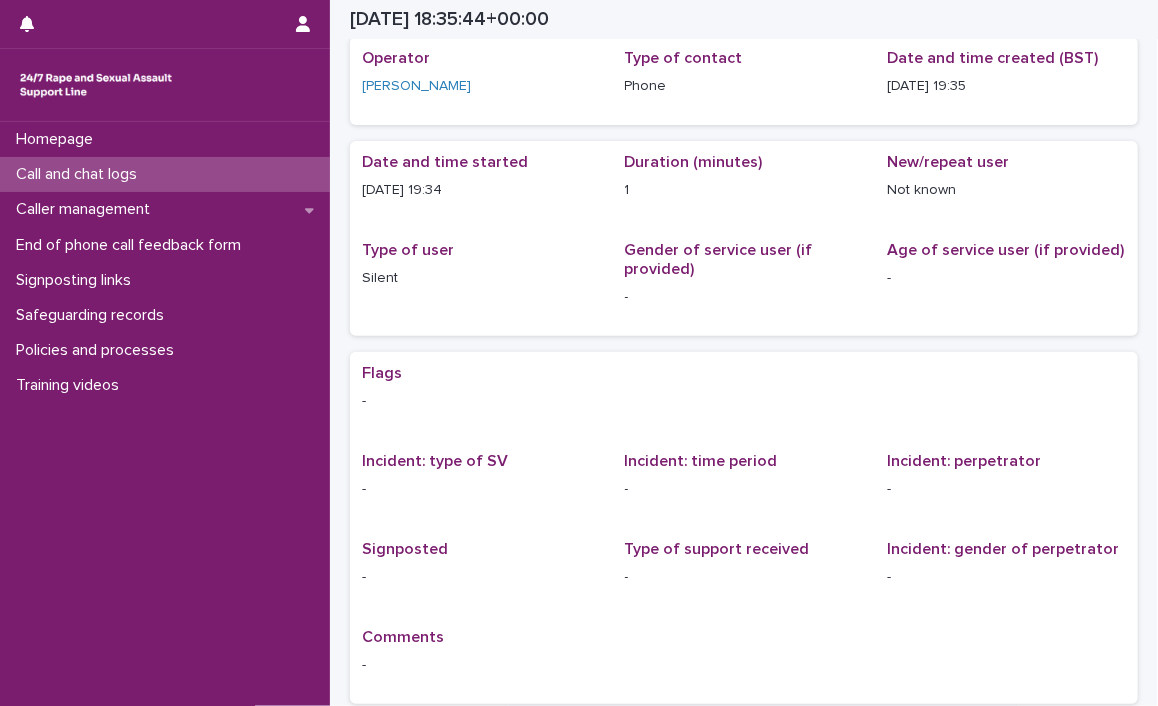 scroll, scrollTop: 0, scrollLeft: 0, axis: both 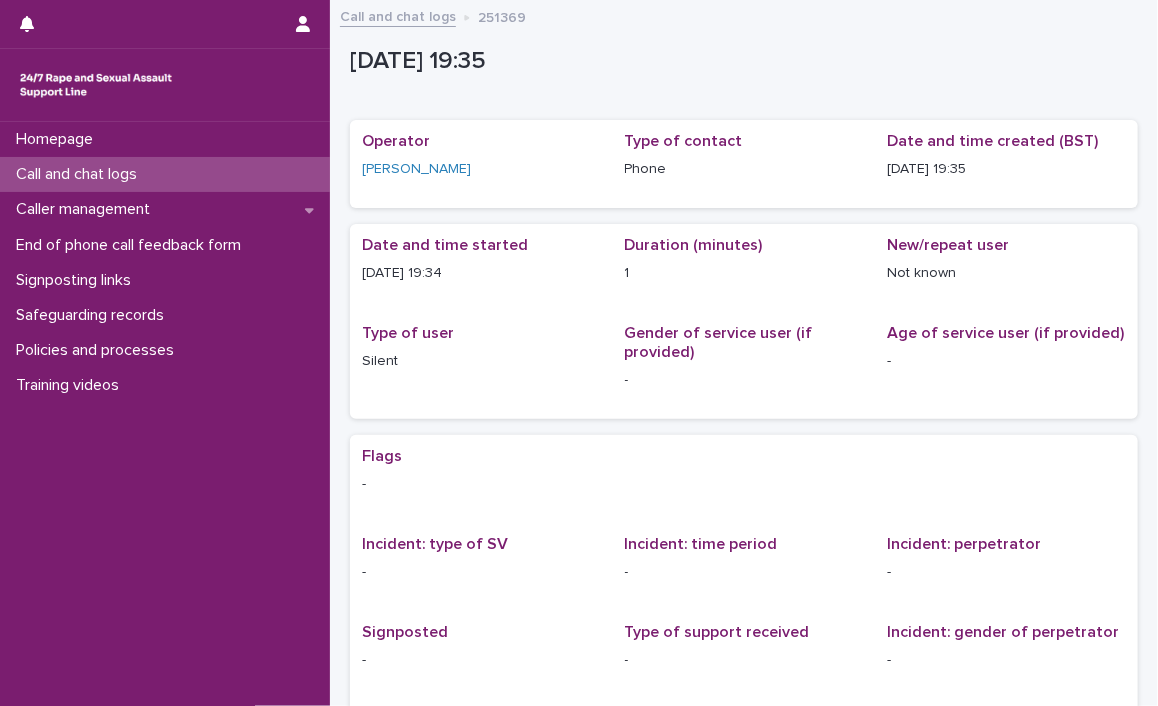click on "Call and chat logs" at bounding box center [80, 174] 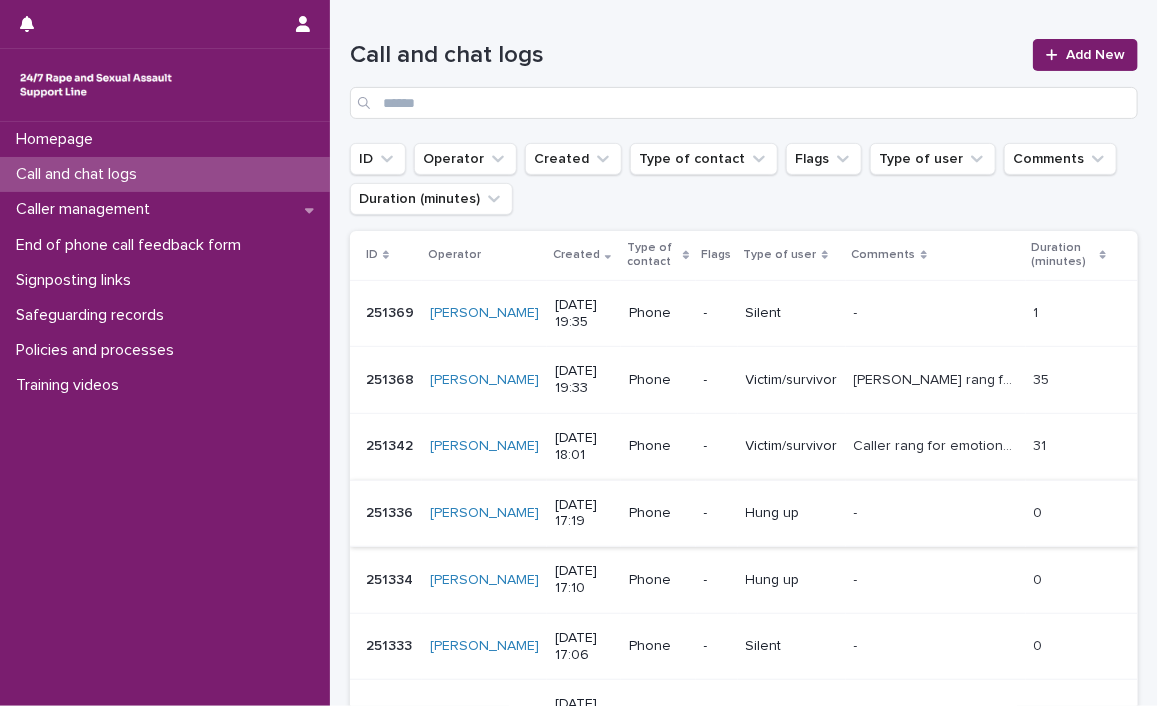 scroll, scrollTop: 200, scrollLeft: 0, axis: vertical 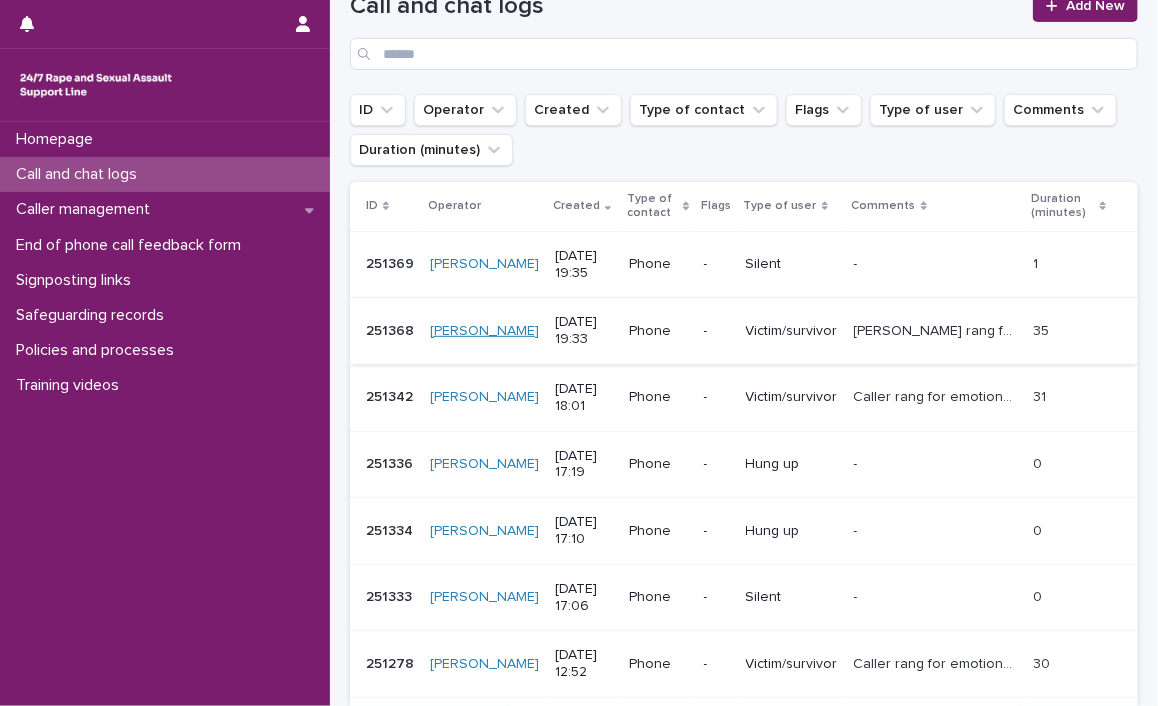 click on "[PERSON_NAME]" at bounding box center (484, 331) 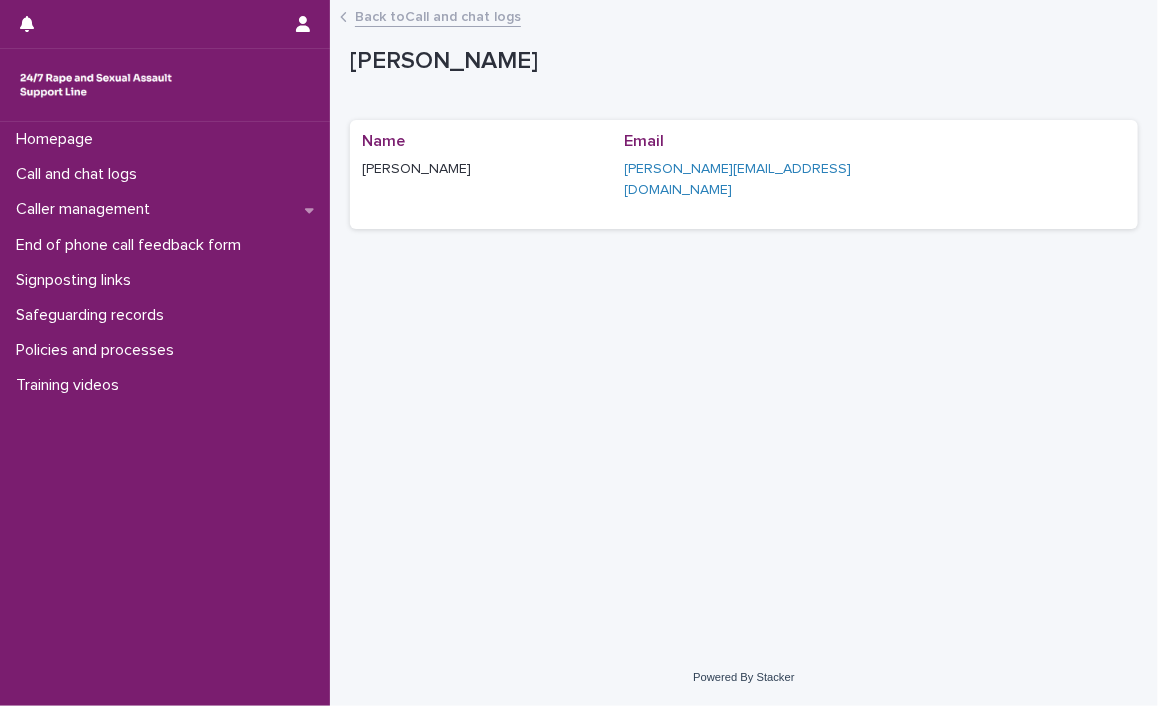 scroll, scrollTop: 0, scrollLeft: 0, axis: both 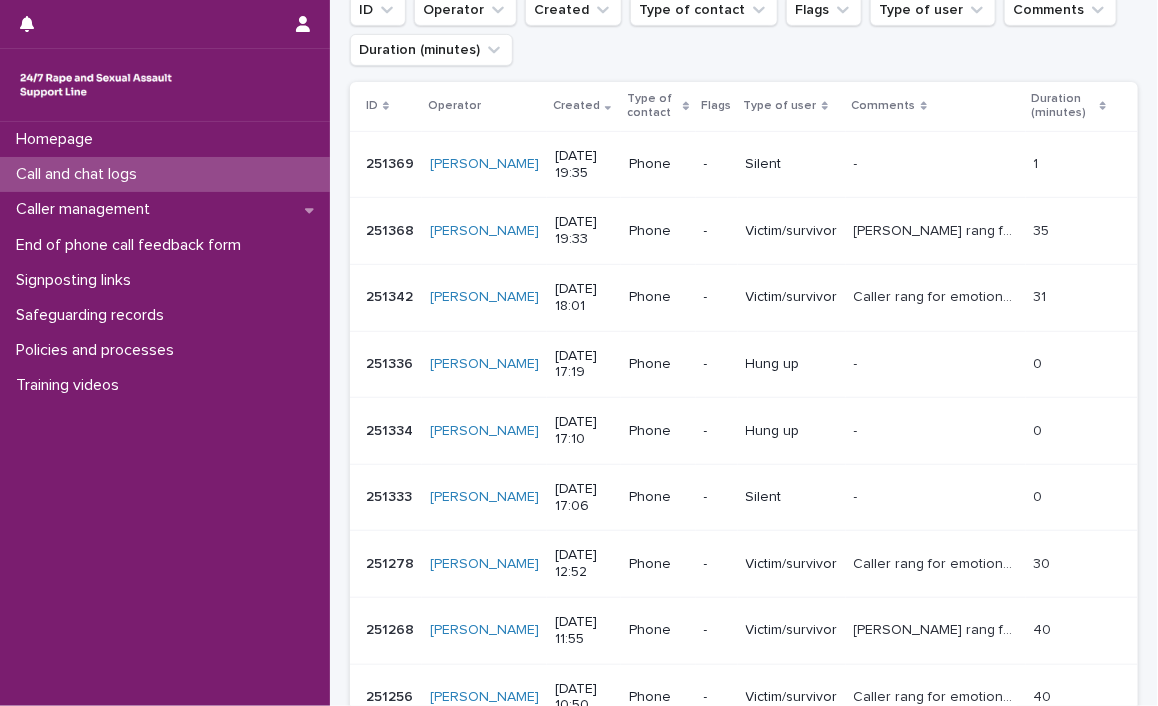 click on "[DATE] 19:33" at bounding box center [584, 231] 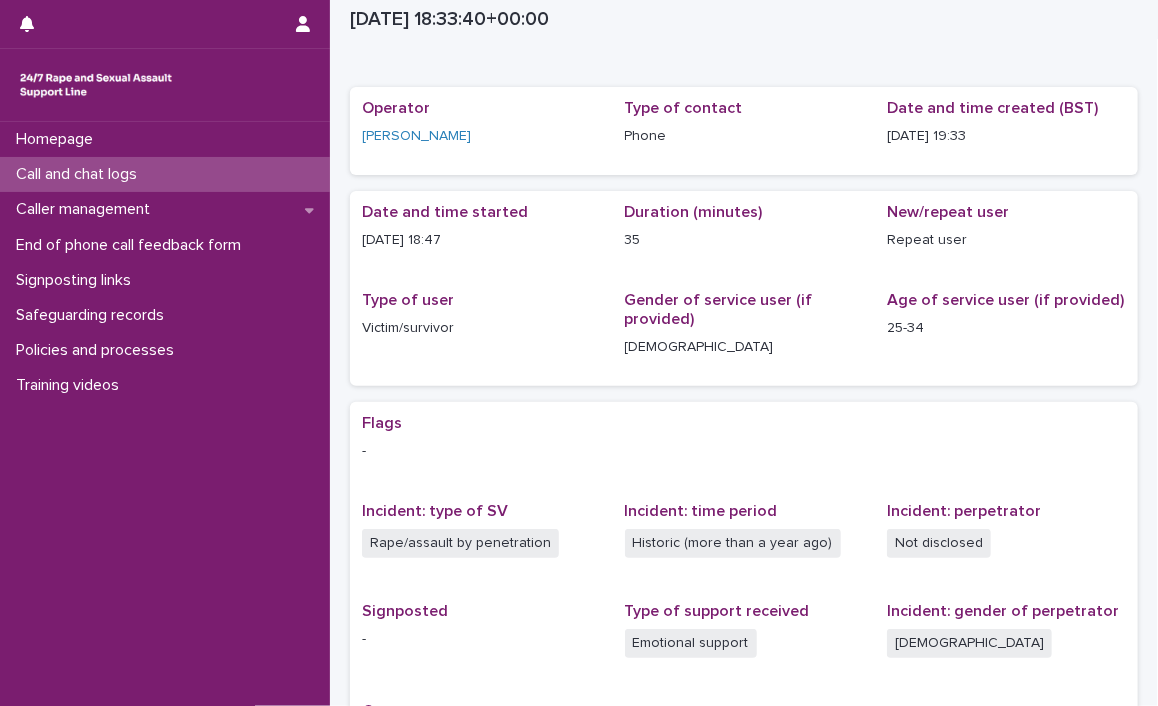 scroll, scrollTop: 0, scrollLeft: 0, axis: both 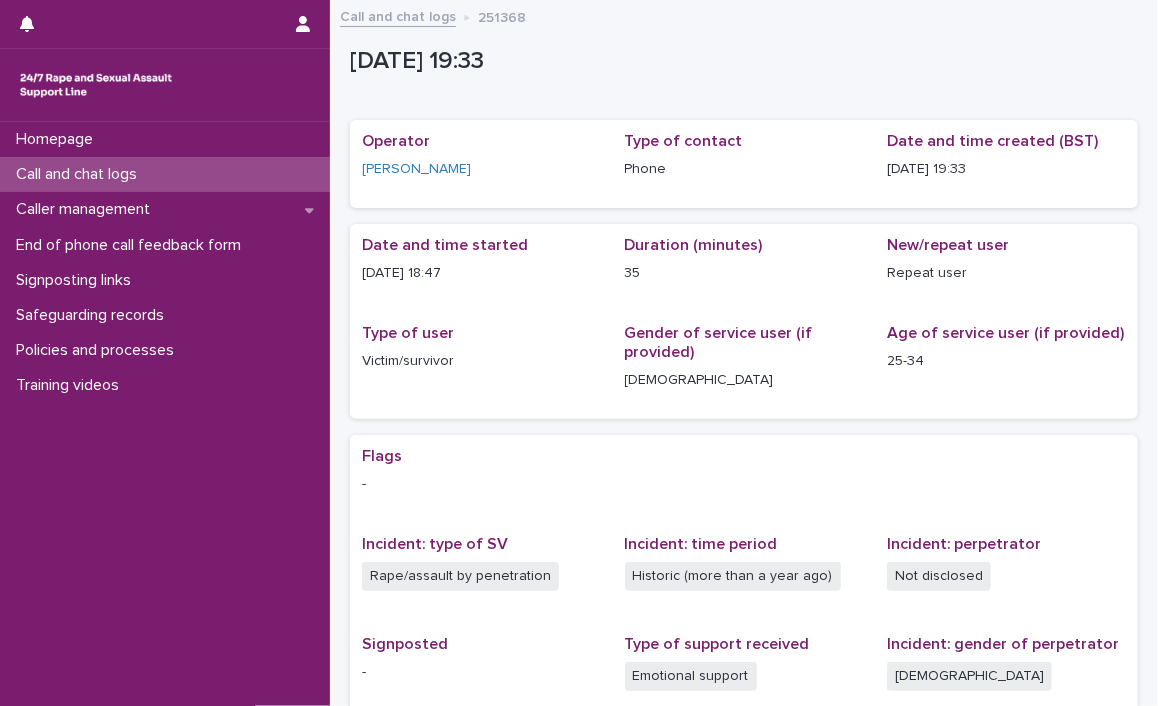 click on "Call and chat logs" at bounding box center [80, 174] 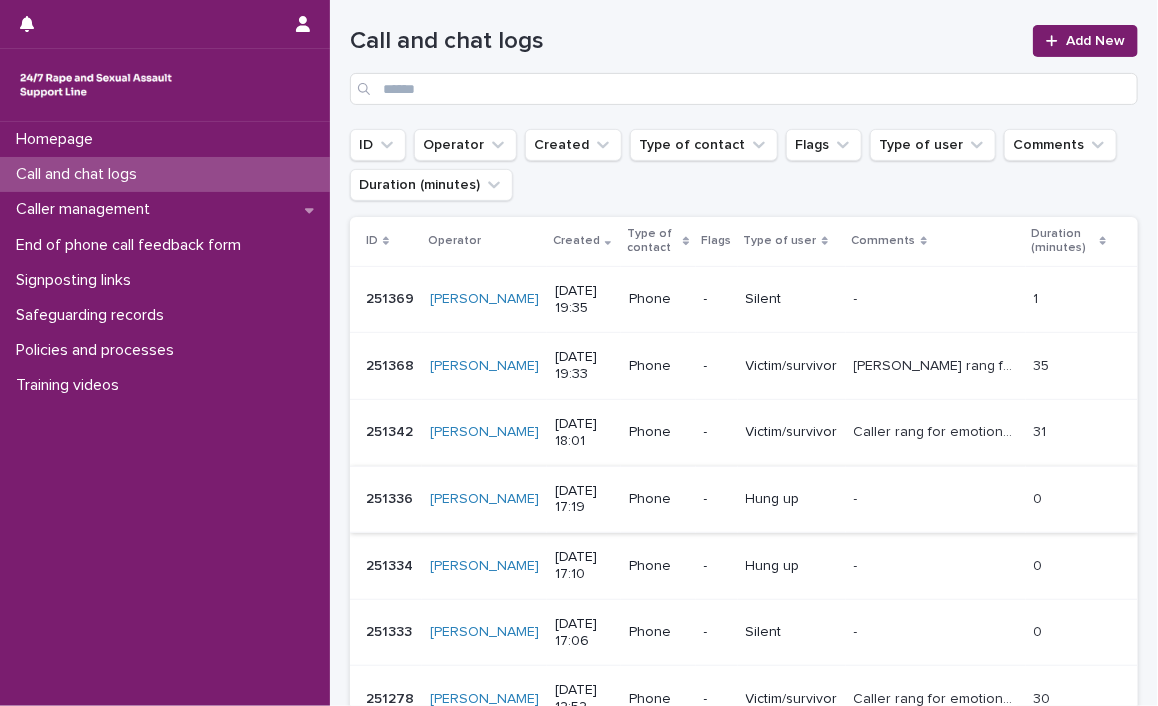 scroll, scrollTop: 200, scrollLeft: 0, axis: vertical 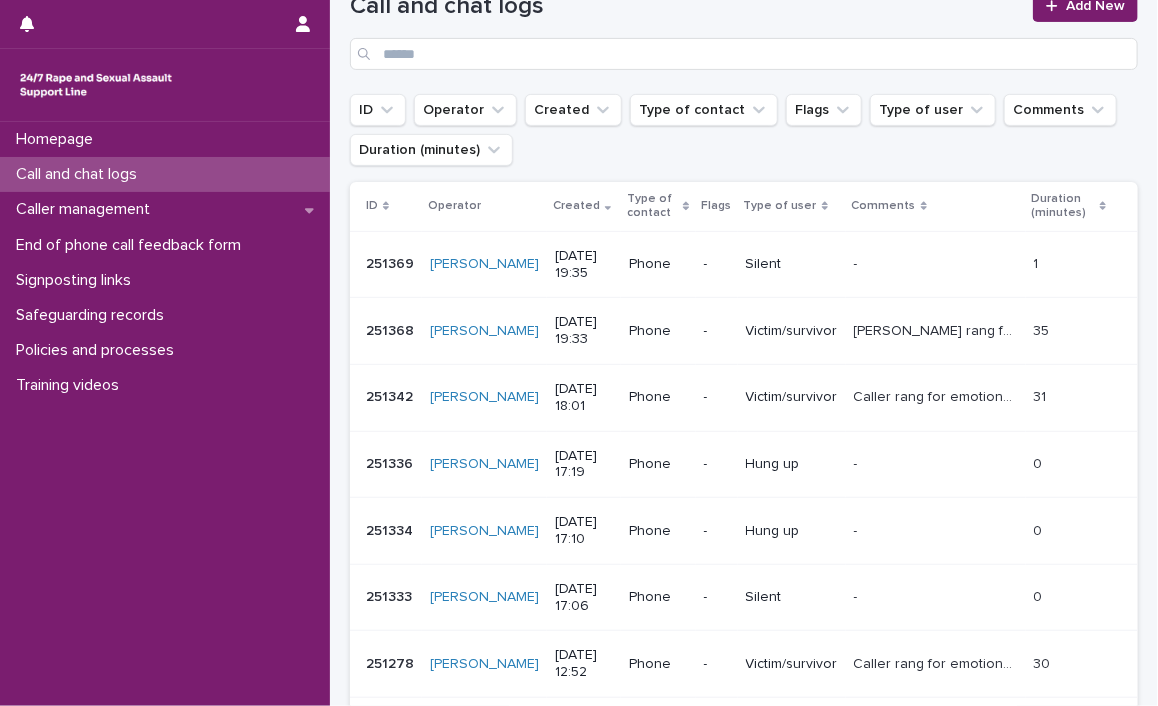 click on "Victim/survivor" at bounding box center [792, 397] 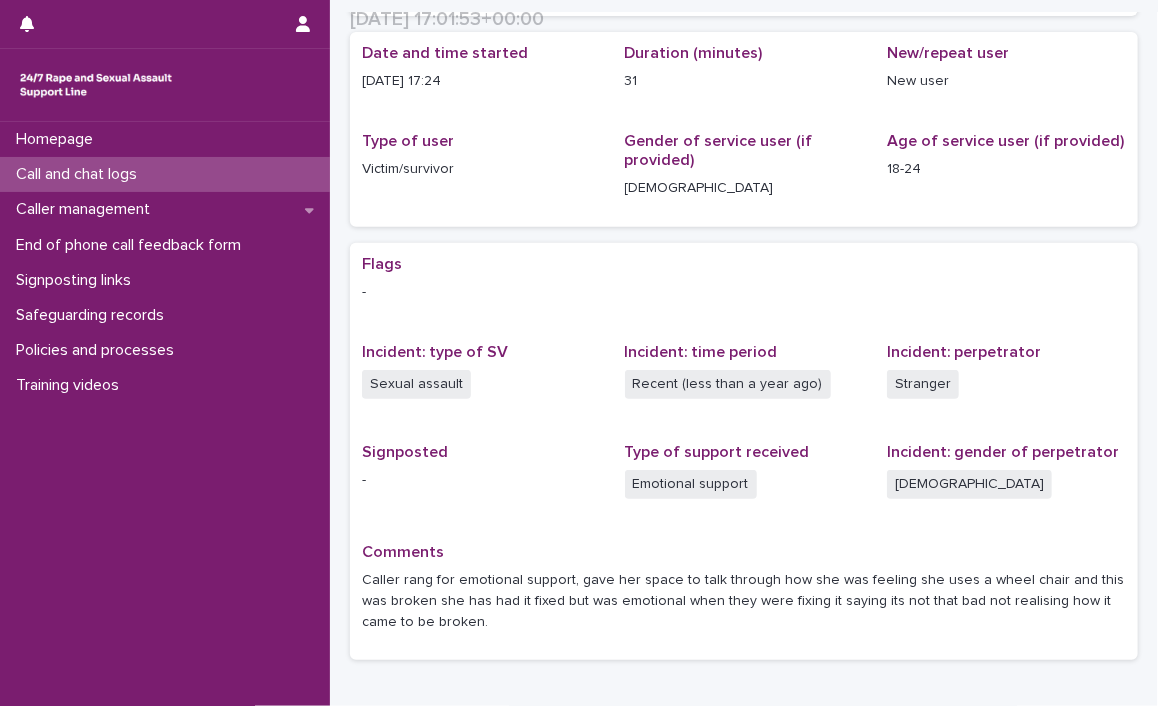 scroll, scrollTop: 319, scrollLeft: 0, axis: vertical 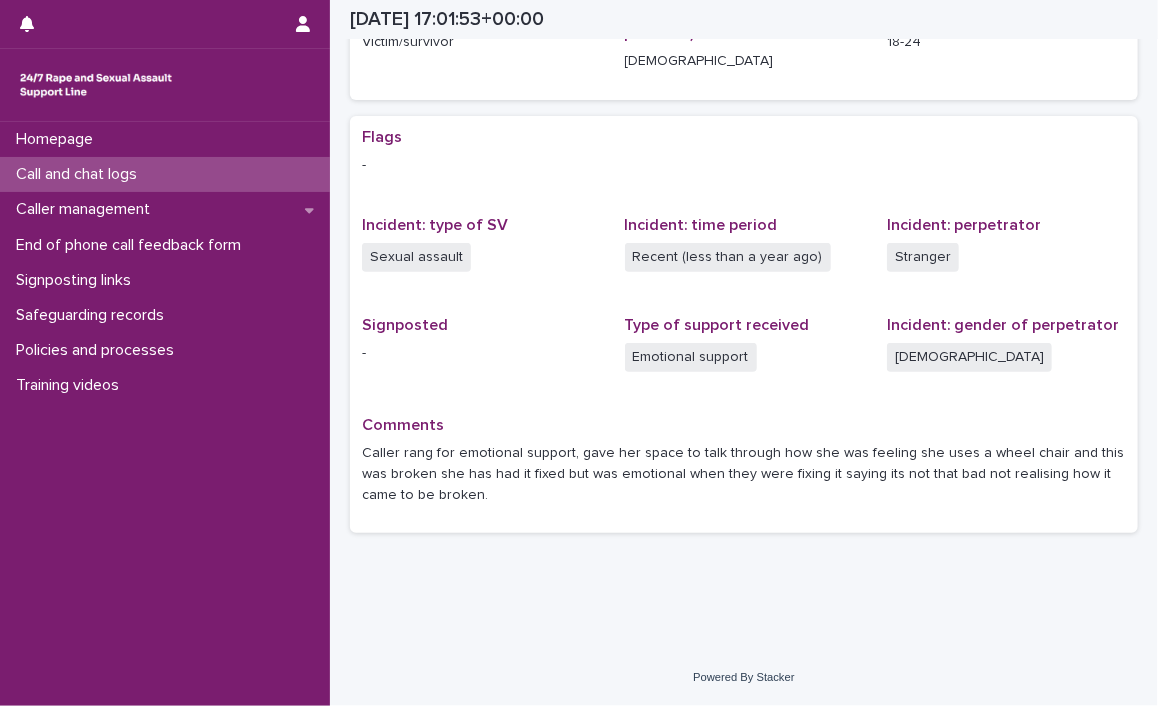 click on "Call and chat logs" at bounding box center (165, 174) 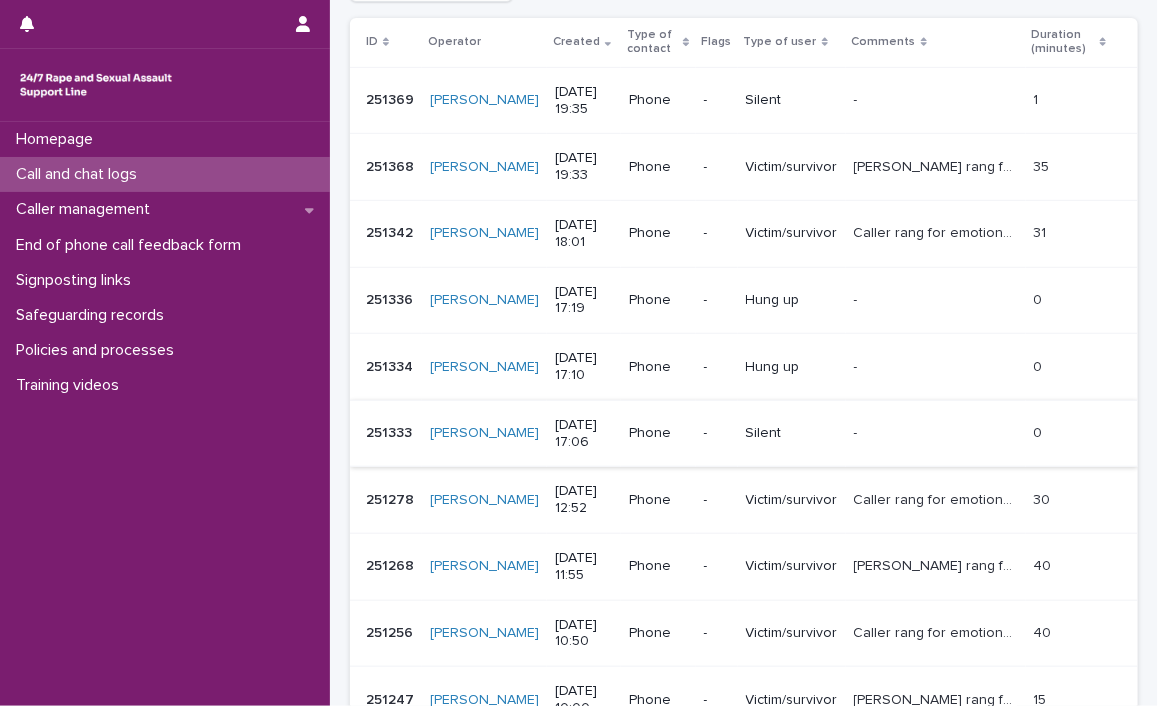 scroll, scrollTop: 400, scrollLeft: 0, axis: vertical 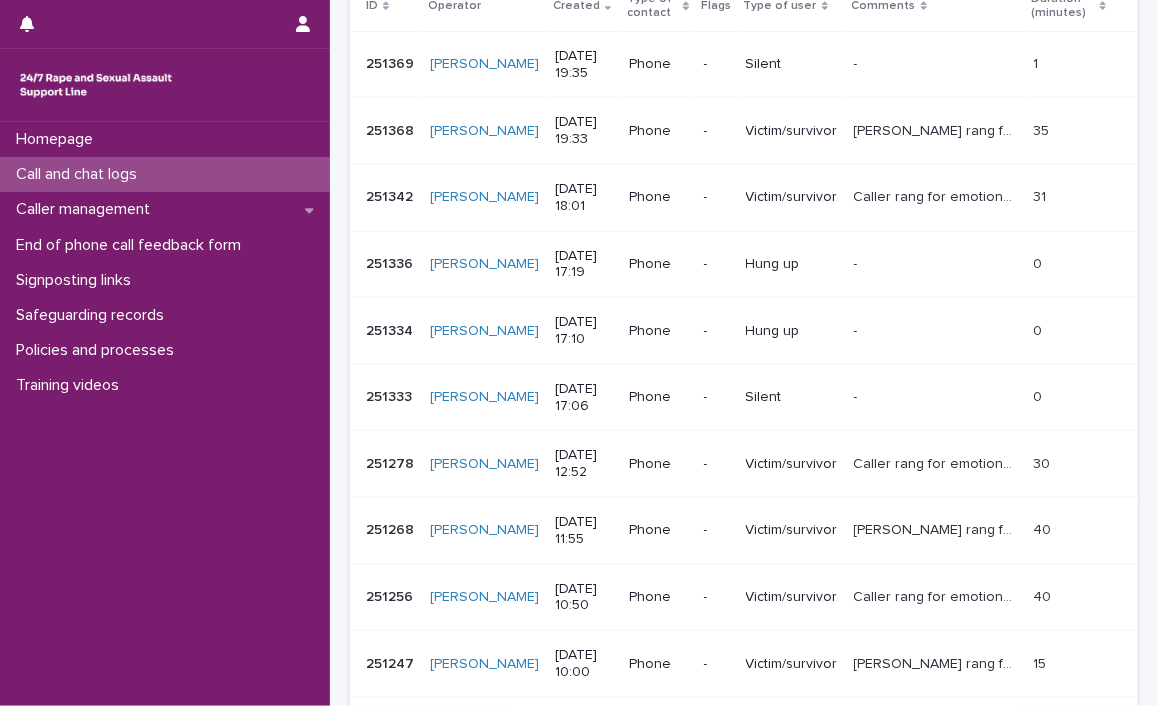 click on "Caller rang for emotional support, gave her space to talk through how she is feeling and coping, she has the police and SARC involved with her case.  She got another call and had to leave will call back later in the week,  [PERSON_NAME] rang for emotional support, gave her space to talk through how she is feeling and coping, she has the police and SARC involved with her case.  She got another call and had to leave will call back later in the week," at bounding box center [936, 464] 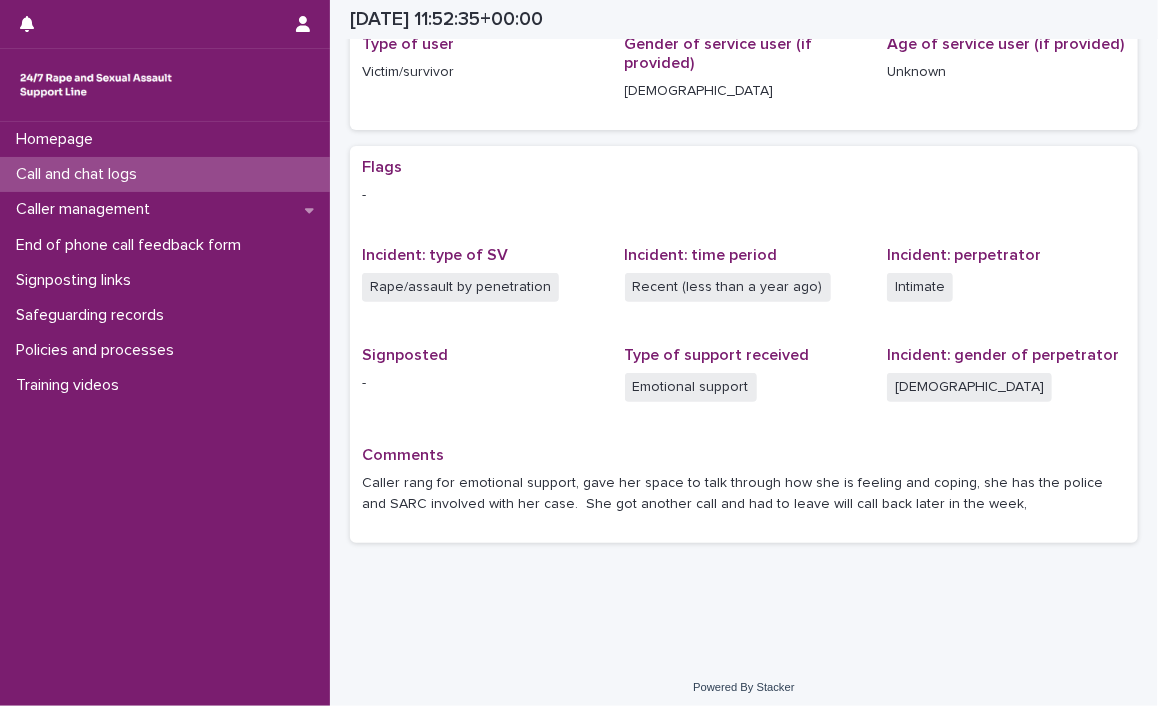 scroll, scrollTop: 298, scrollLeft: 0, axis: vertical 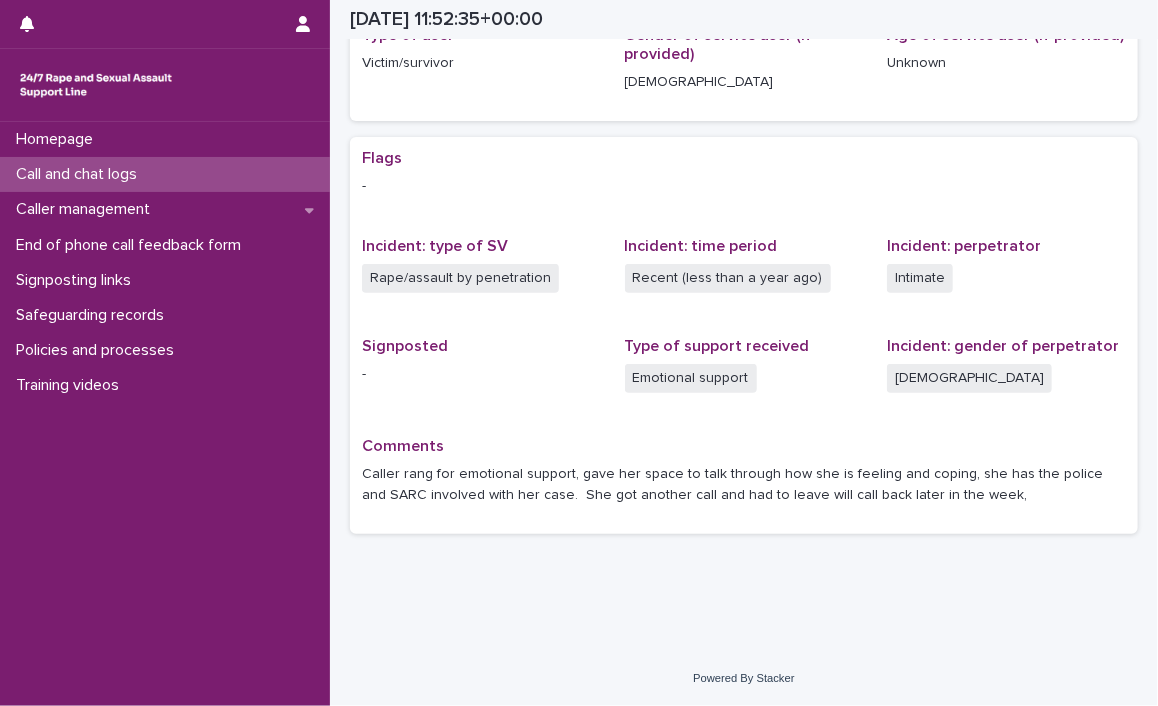 click on "Call and chat logs" at bounding box center [80, 174] 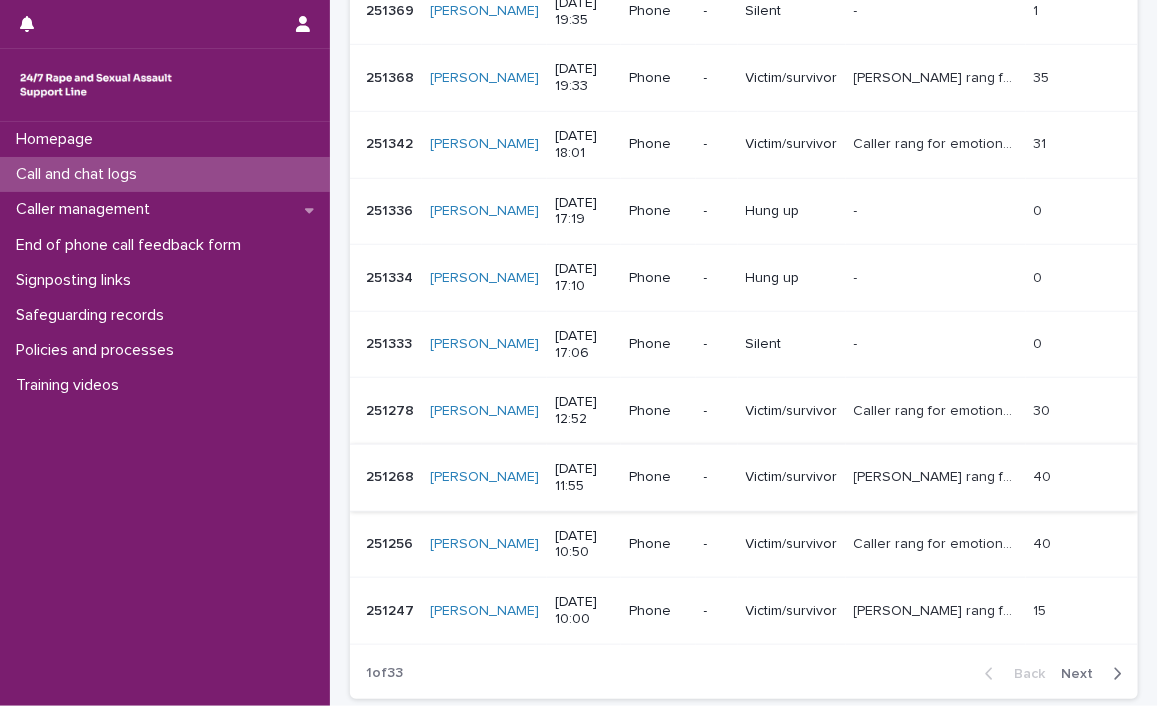 scroll, scrollTop: 500, scrollLeft: 0, axis: vertical 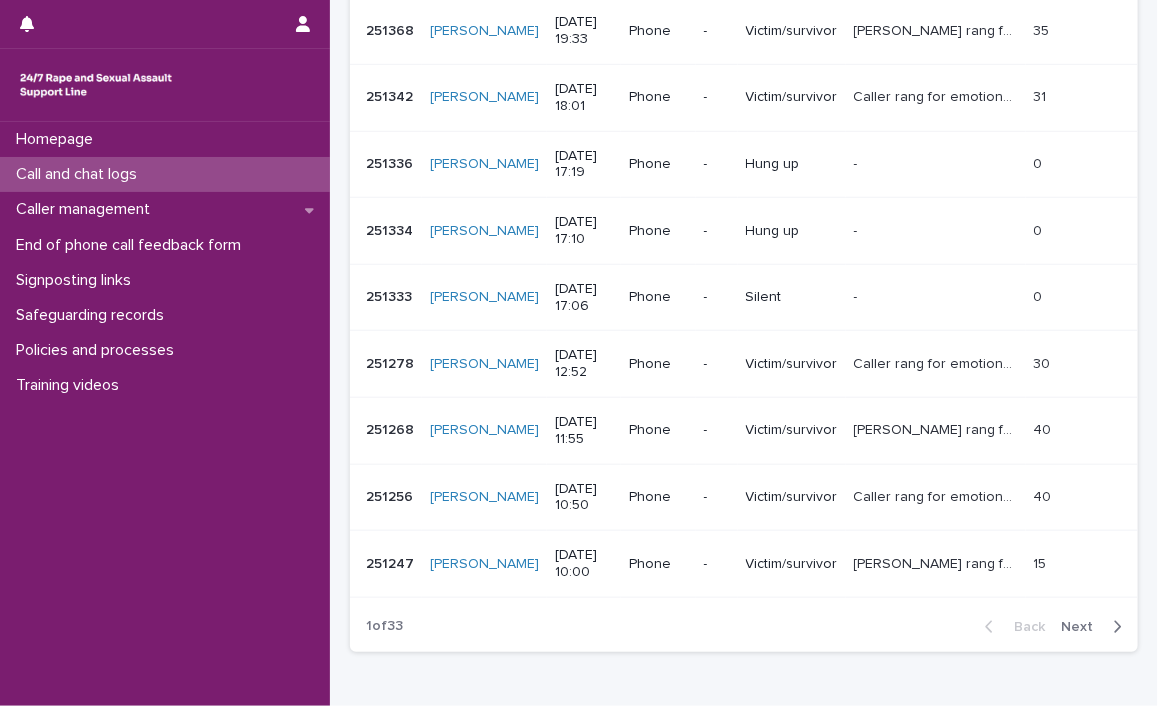 click on "[PERSON_NAME] rang for emotional support, gave her space to talk through how she is coping with her first love as a teenager and not sure if she was coerced into having sex which could be rape. Talked about consent feelings and emotions of what they bring up now." at bounding box center (938, 428) 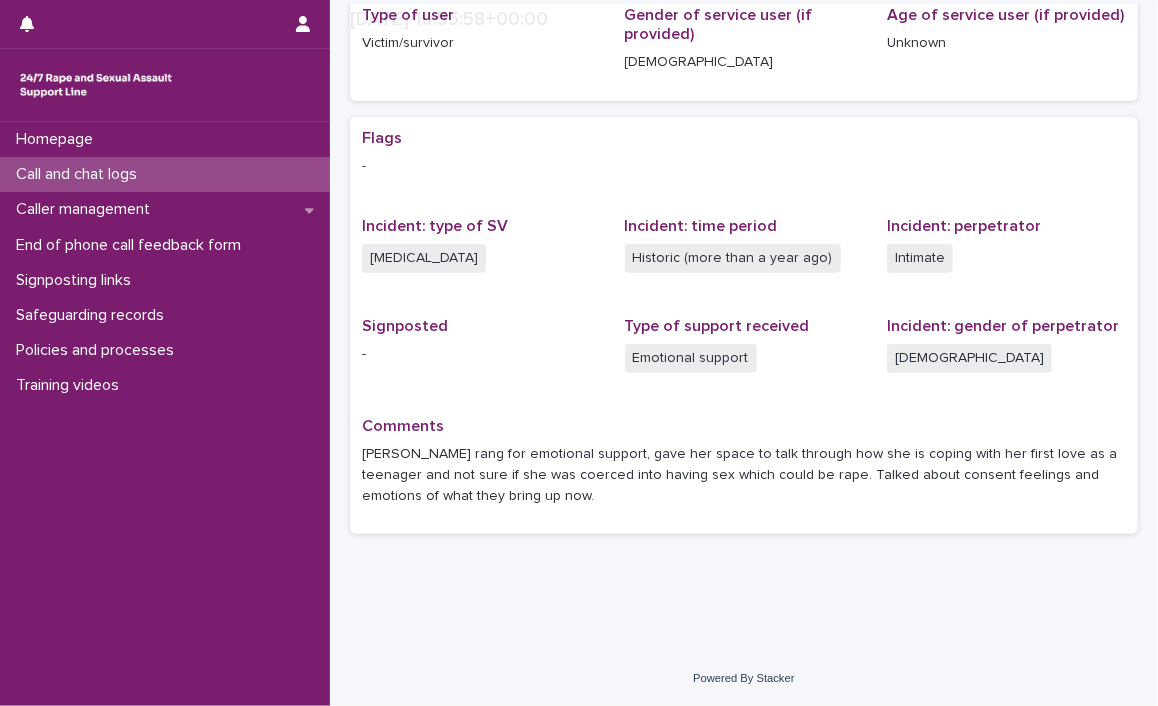 scroll, scrollTop: 319, scrollLeft: 0, axis: vertical 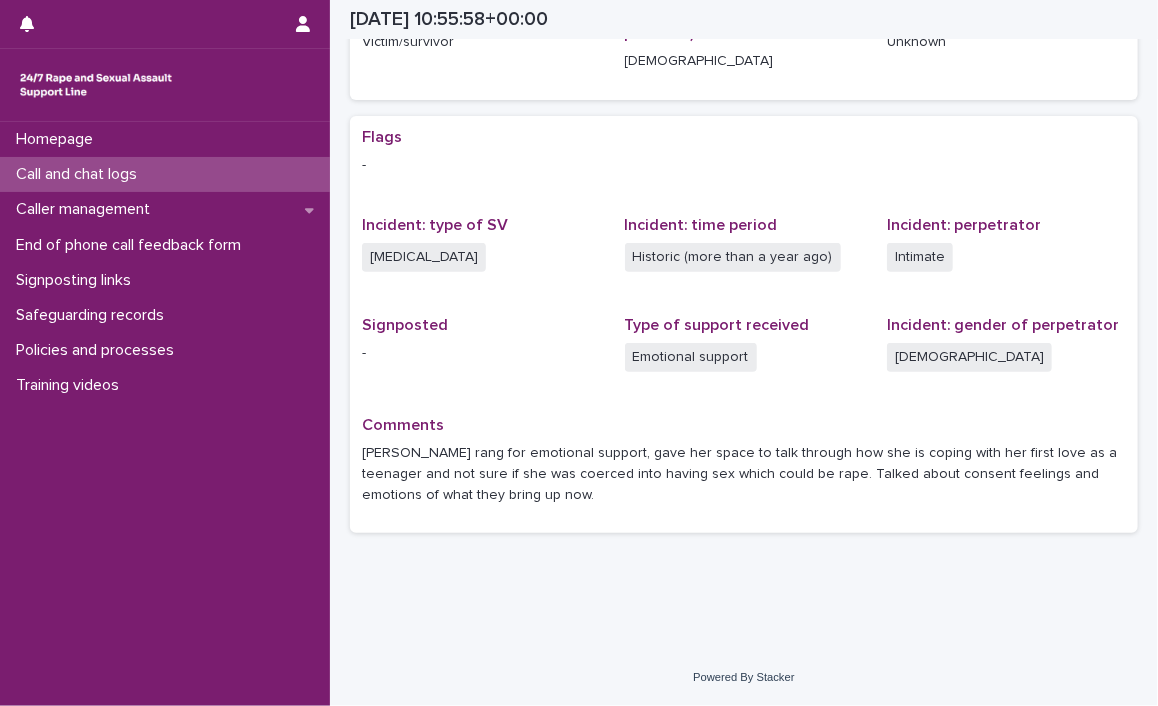 click on "Call and chat logs" at bounding box center [80, 174] 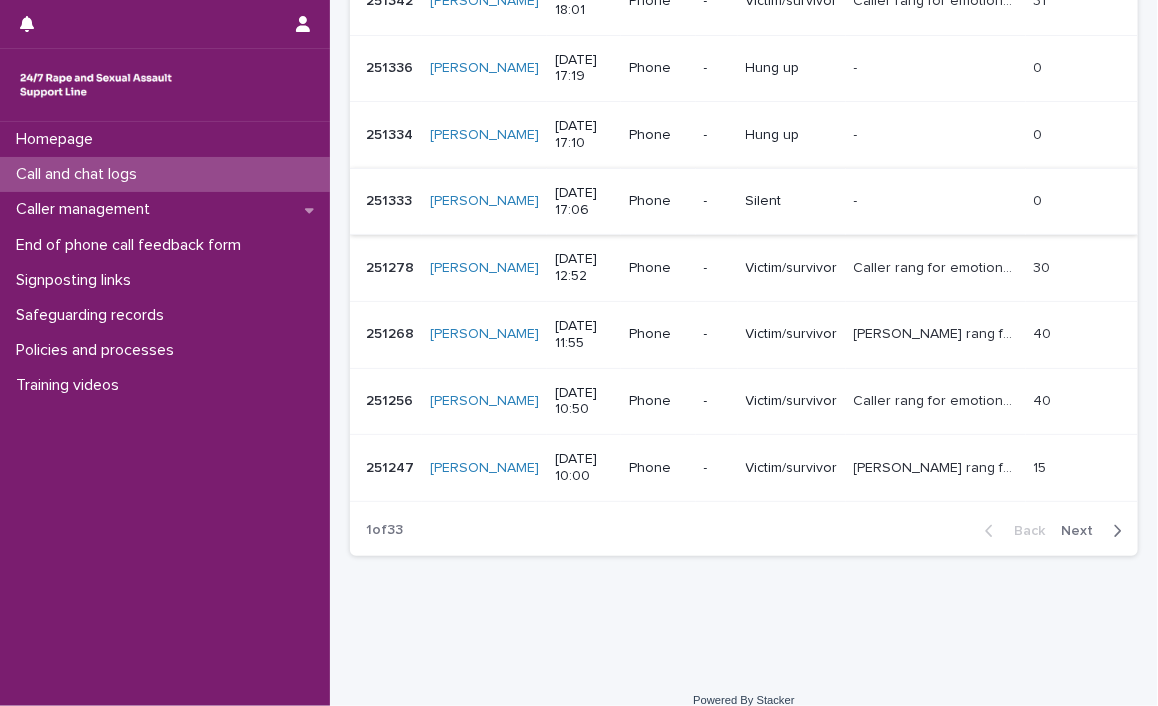 scroll, scrollTop: 615, scrollLeft: 0, axis: vertical 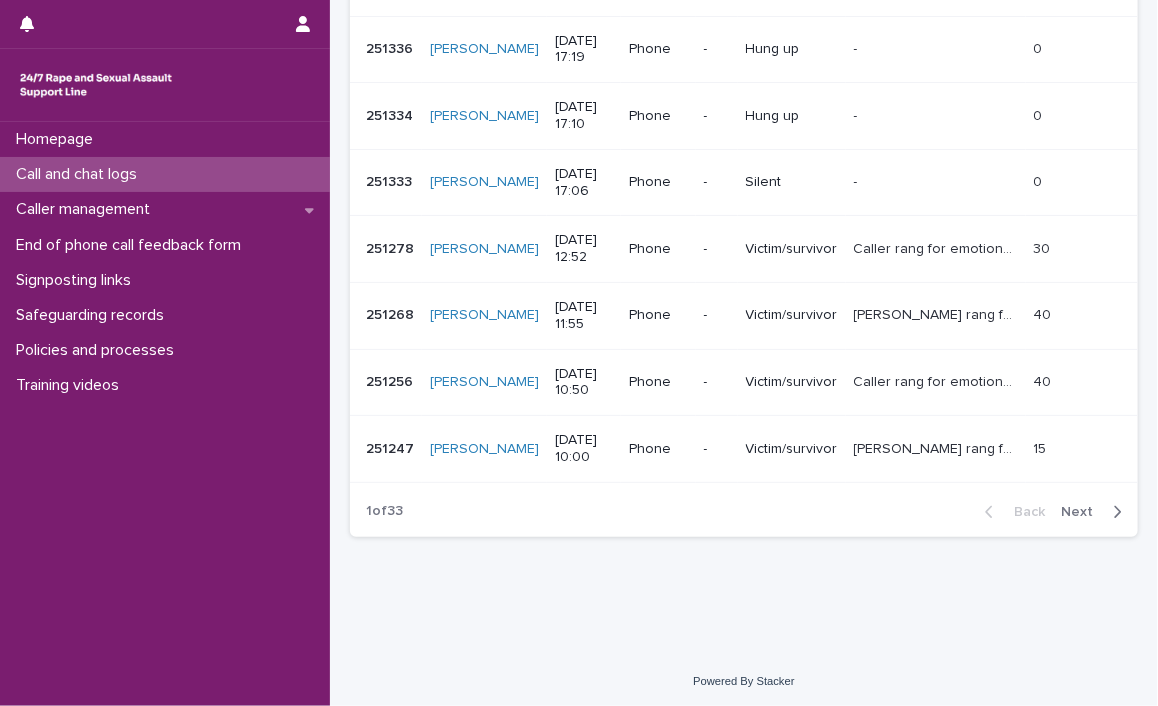 click on "Caller rang for emotional support, gave her space to talk about the relationships that have gone wrong. How she feels worthless and works in a [DEMOGRAPHIC_DATA] environment which can overwhelm her she is on probation and doesn't want to complain.  Talked about self worth and what that can look like." at bounding box center [938, 380] 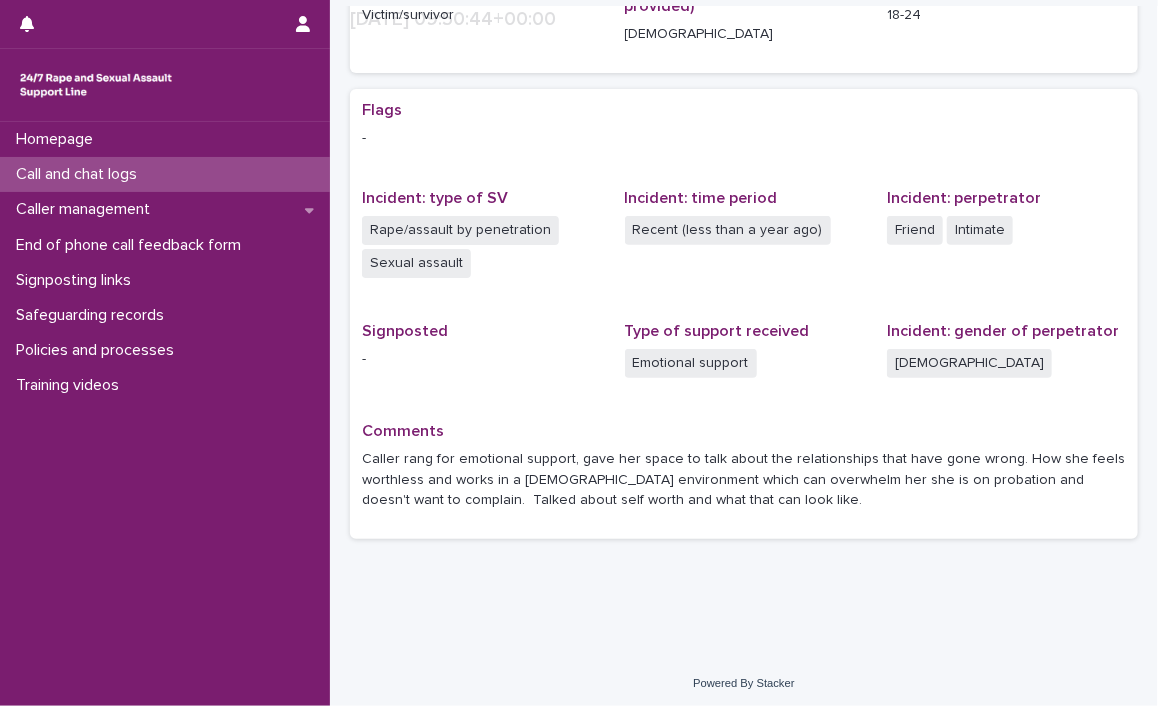 scroll, scrollTop: 352, scrollLeft: 0, axis: vertical 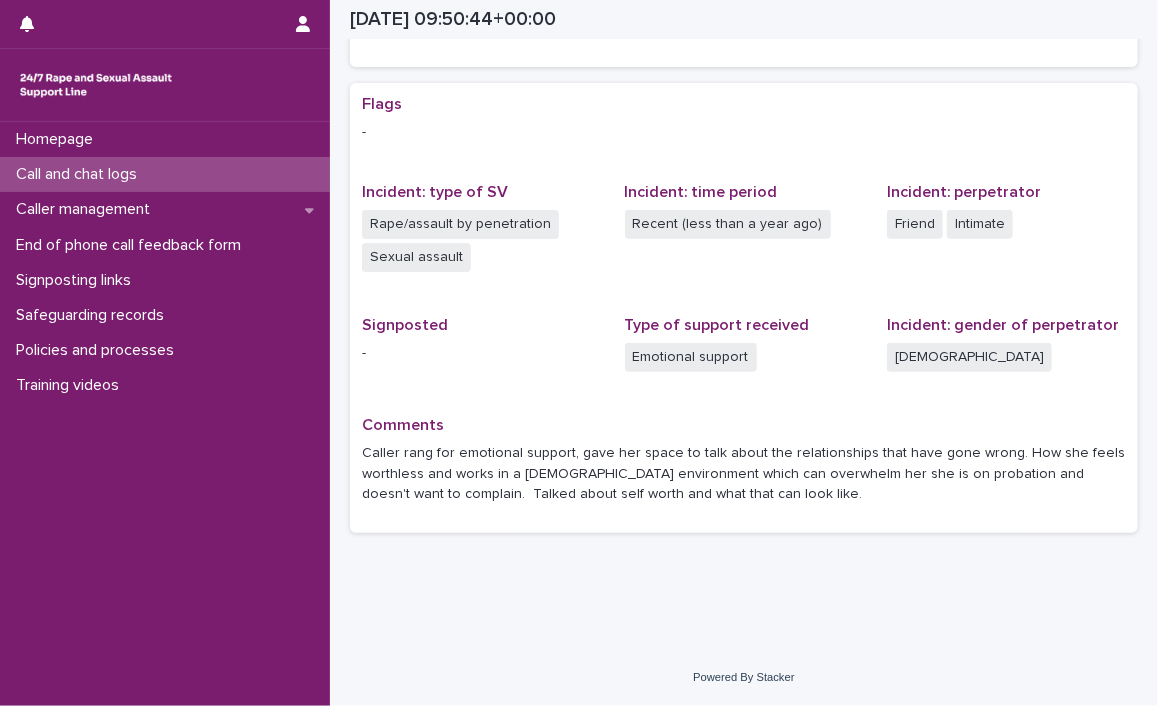 click on "Call and chat logs" at bounding box center [80, 174] 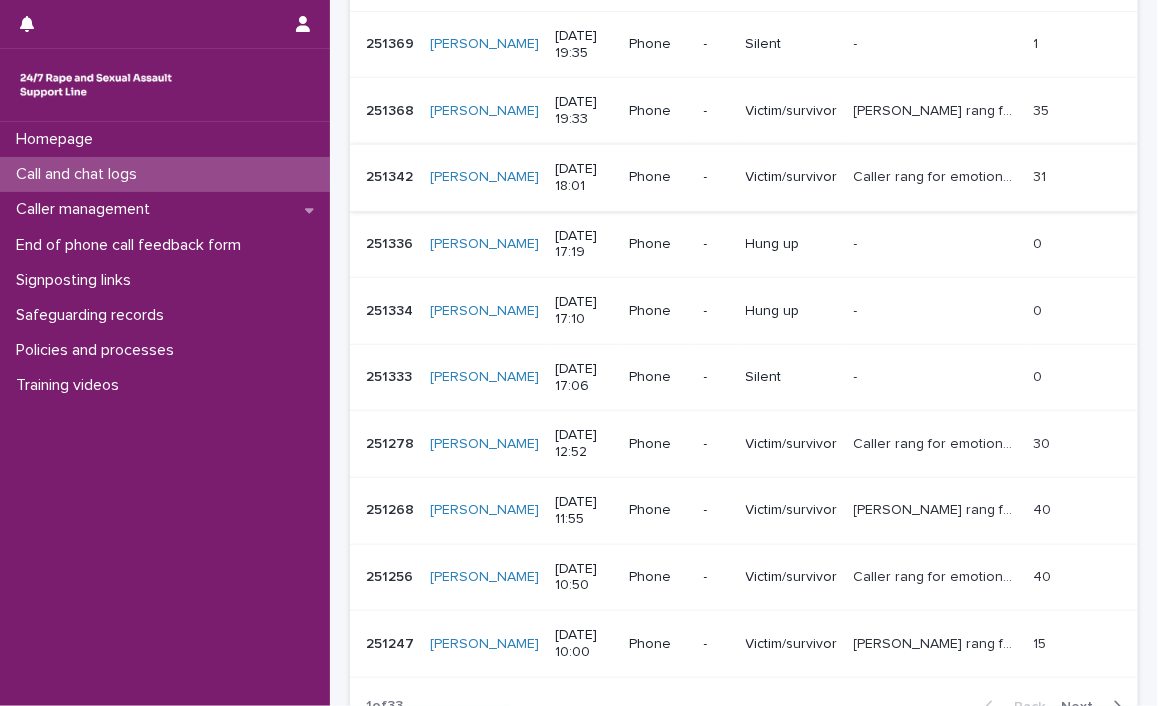 scroll, scrollTop: 615, scrollLeft: 0, axis: vertical 